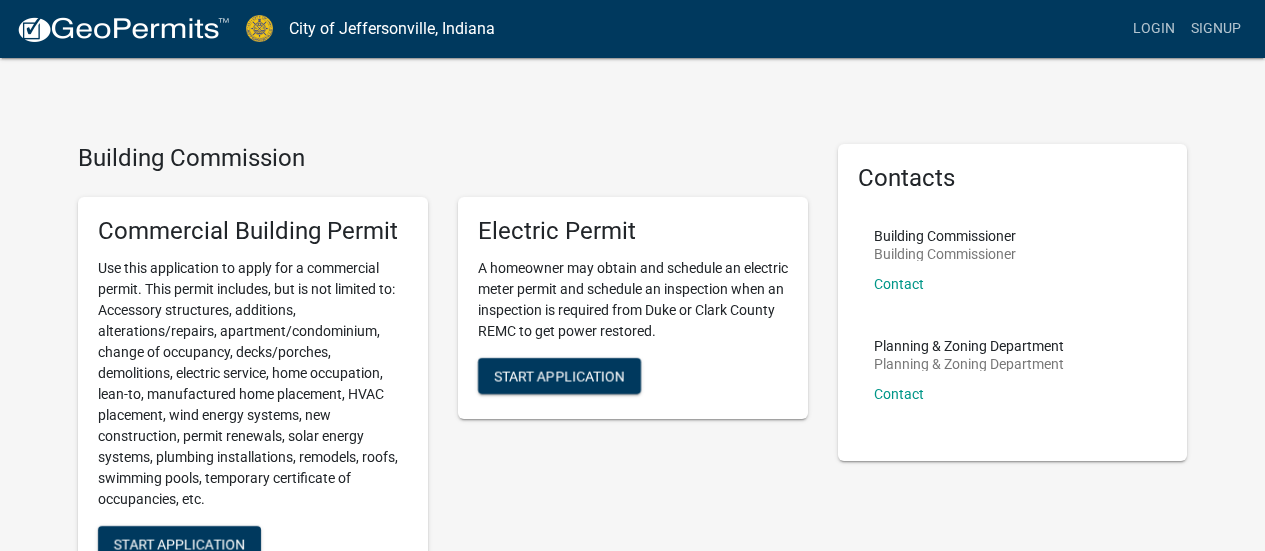 scroll, scrollTop: 0, scrollLeft: 0, axis: both 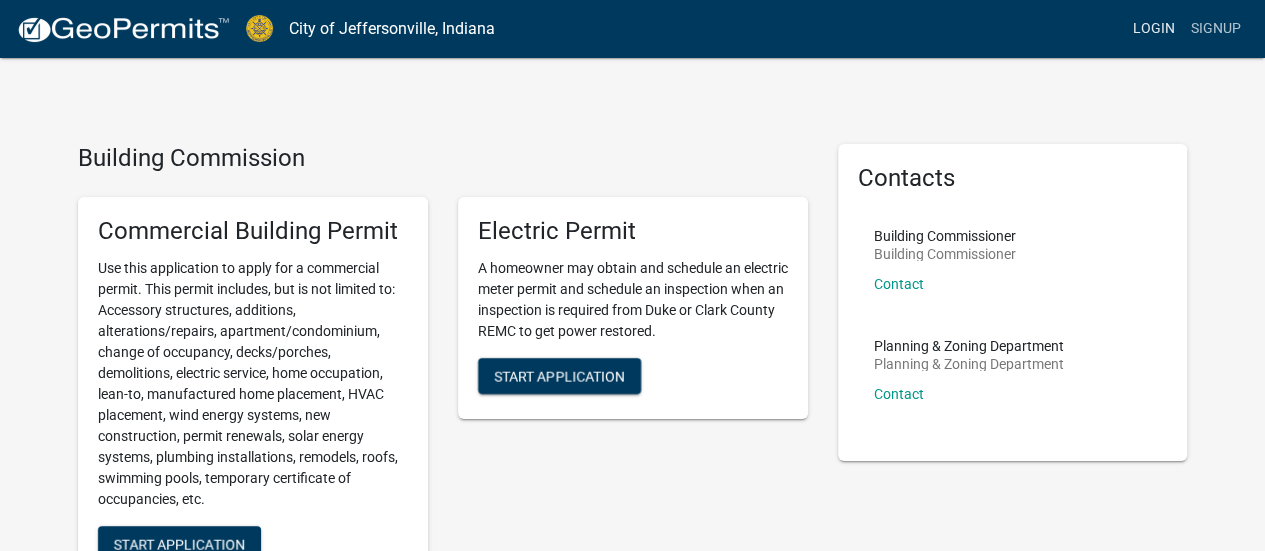 click on "Login" at bounding box center (1154, 29) 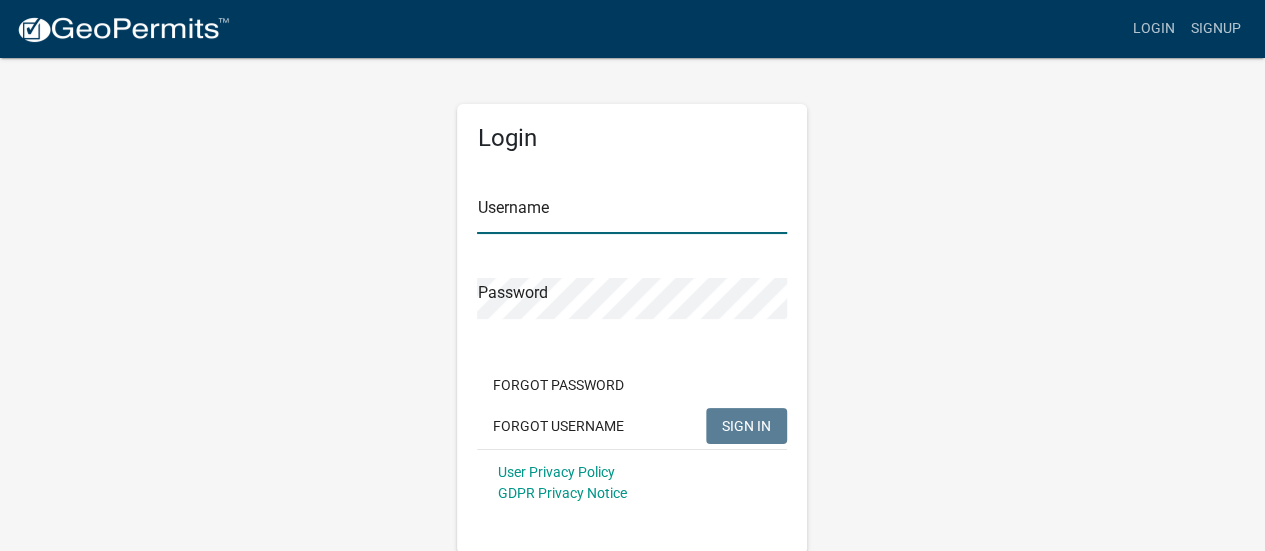 type on "[USERNAME]" 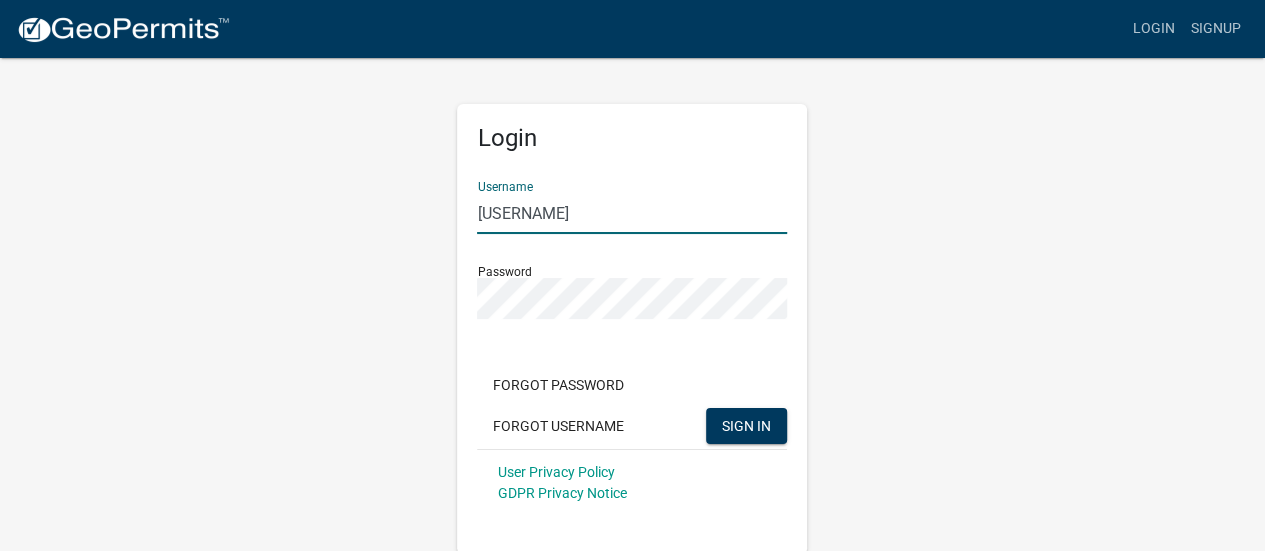 click on "[USERNAME]" at bounding box center [632, 213] 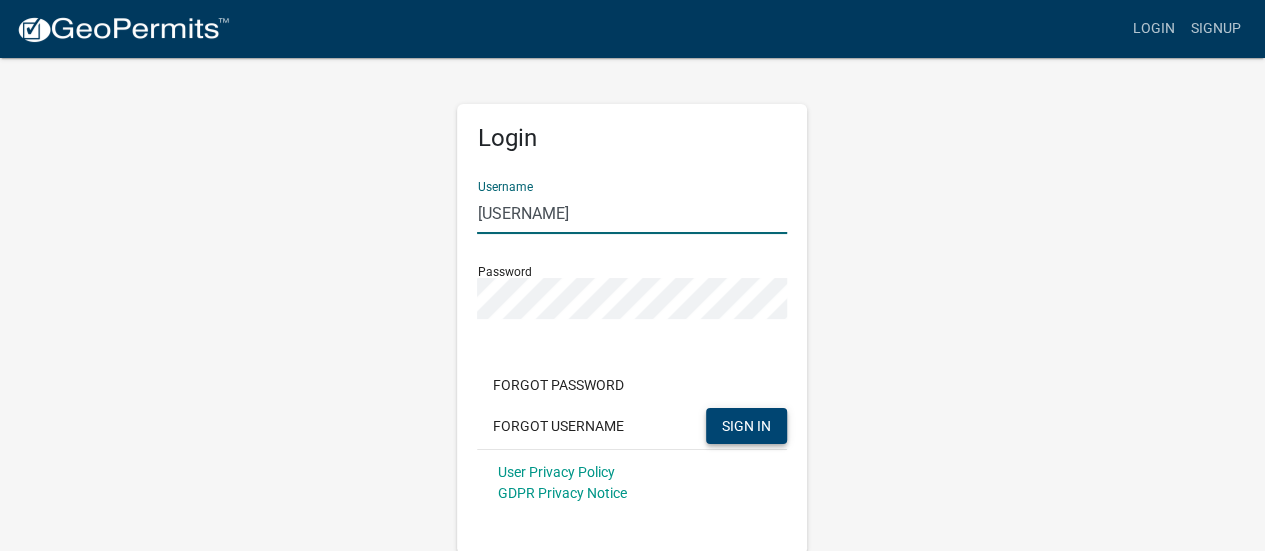click on "SIGN IN" 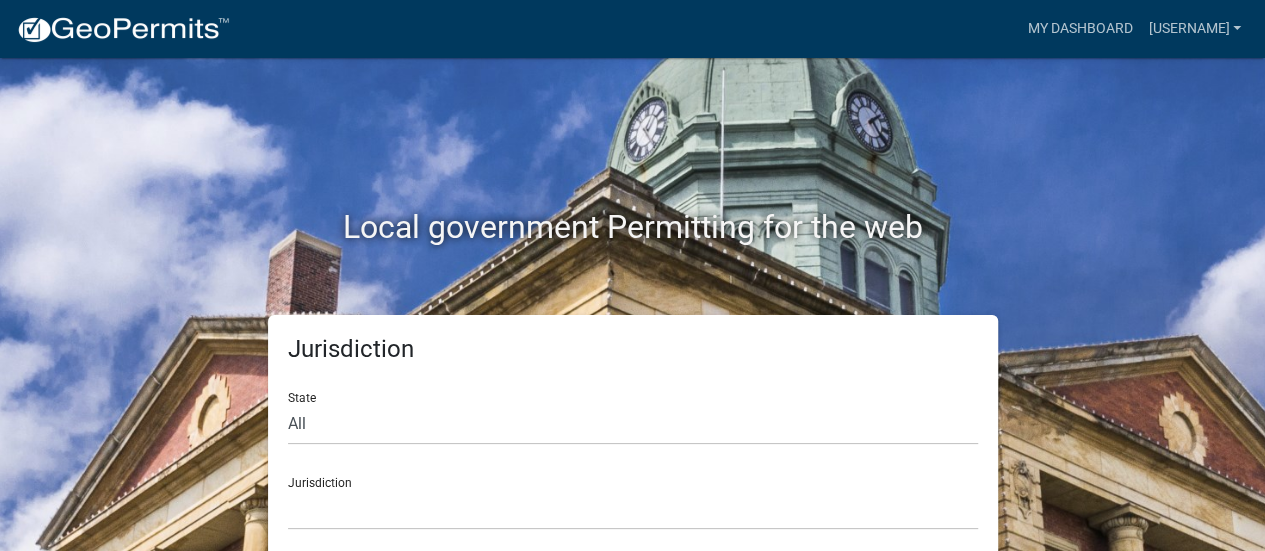 scroll, scrollTop: 16, scrollLeft: 0, axis: vertical 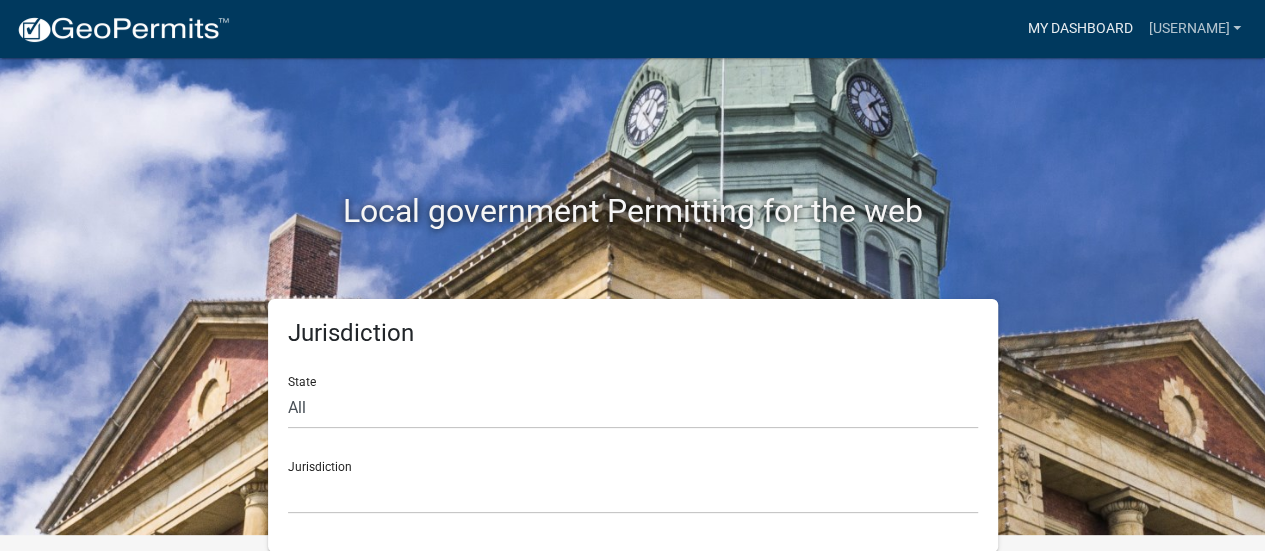 click on "My Dashboard" at bounding box center [1079, 29] 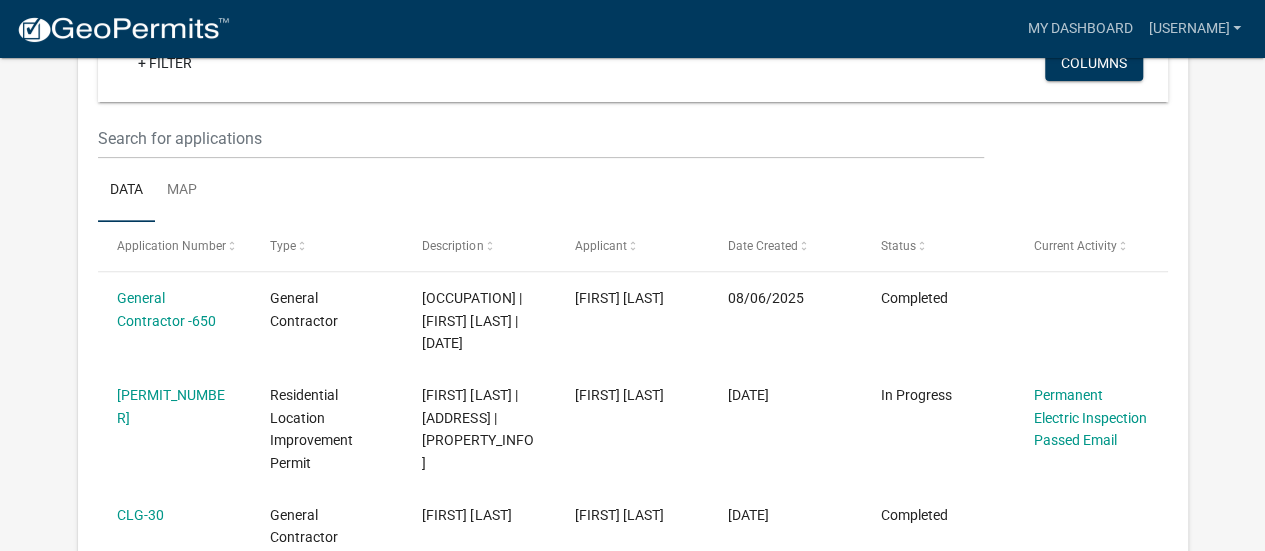 scroll, scrollTop: 224, scrollLeft: 0, axis: vertical 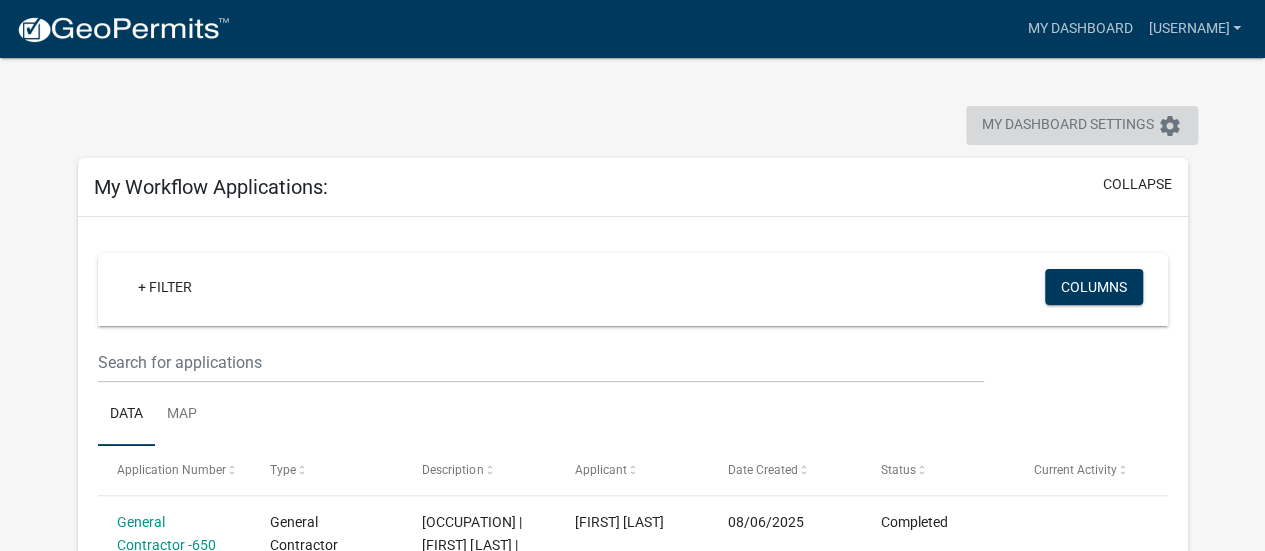 click on "settings" 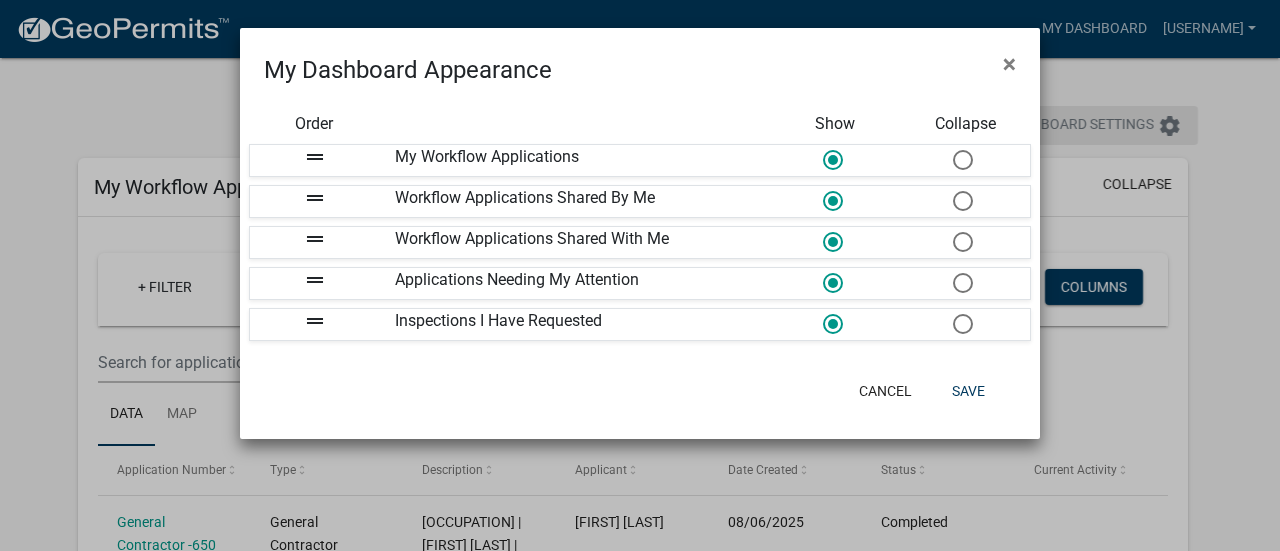 click on "My Dashboard Appearance × Order Show Collapse drag_handle My Workflow Applications drag_handle Workflow Applications Shared By Me drag_handle Workflow Applications Shared With Me drag_handle Applications Needing My Attention drag_handle Inspections I Have Requested  Cancel   Save" 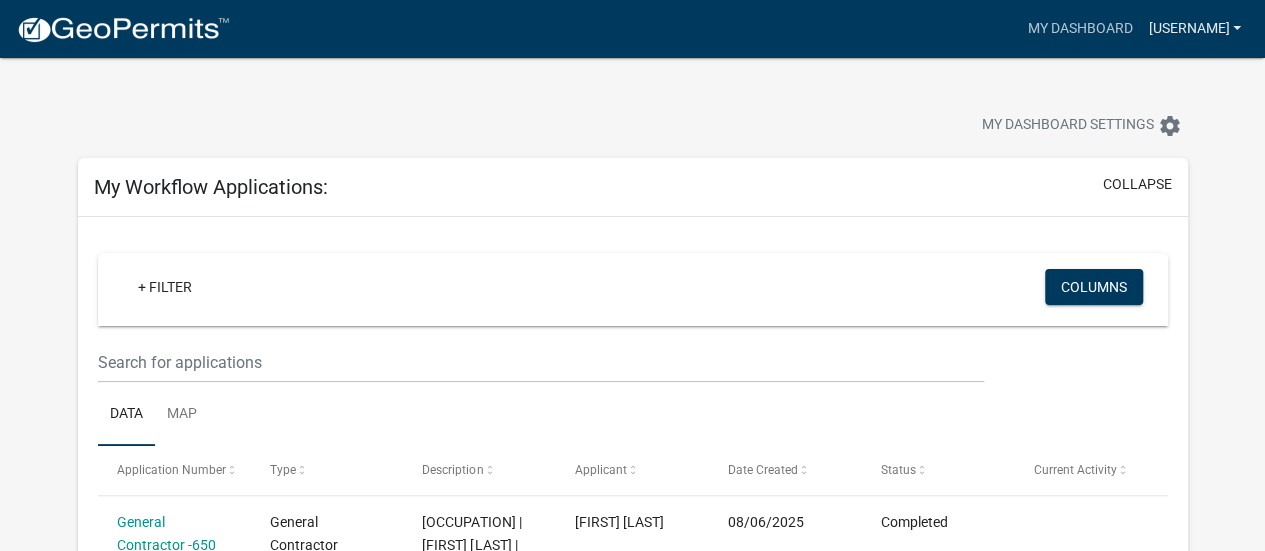 click on "[USERNAME]" at bounding box center (1194, 29) 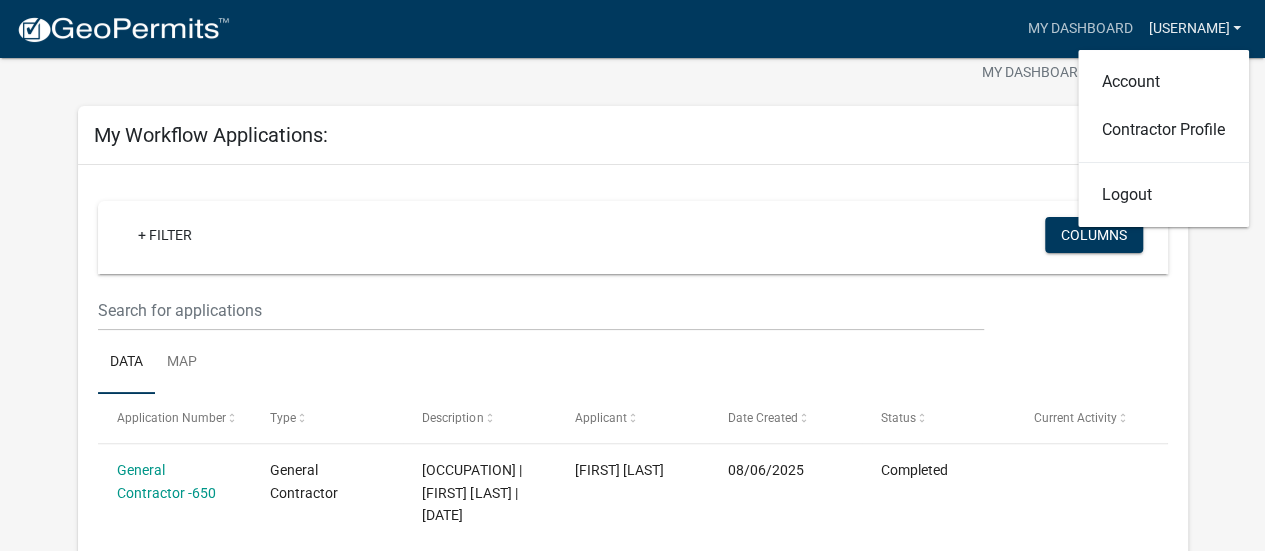 scroll, scrollTop: 0, scrollLeft: 0, axis: both 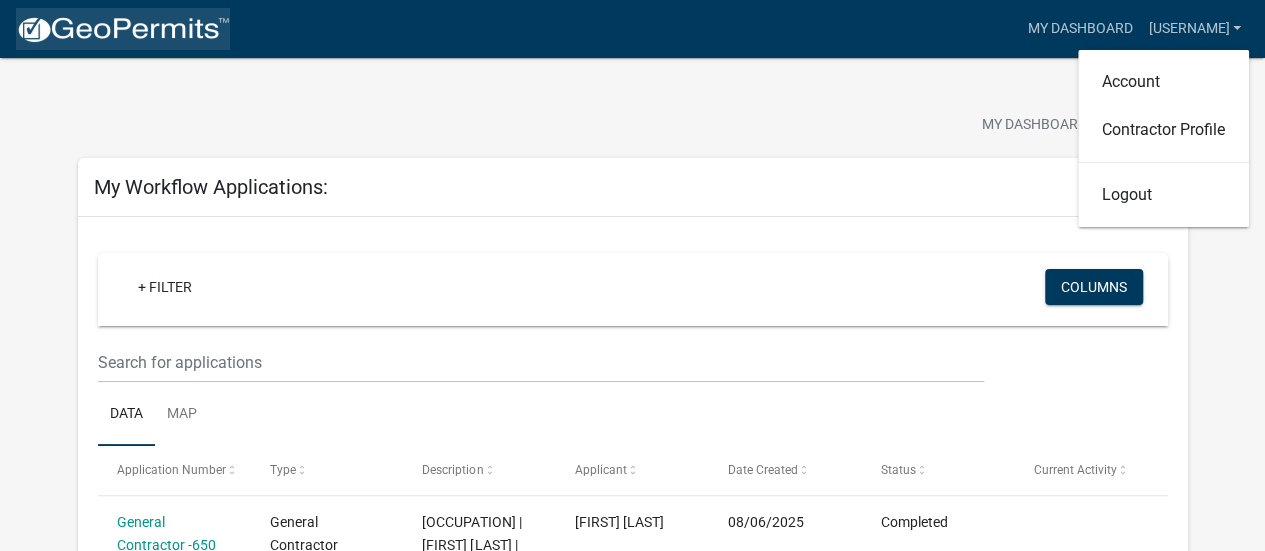 click 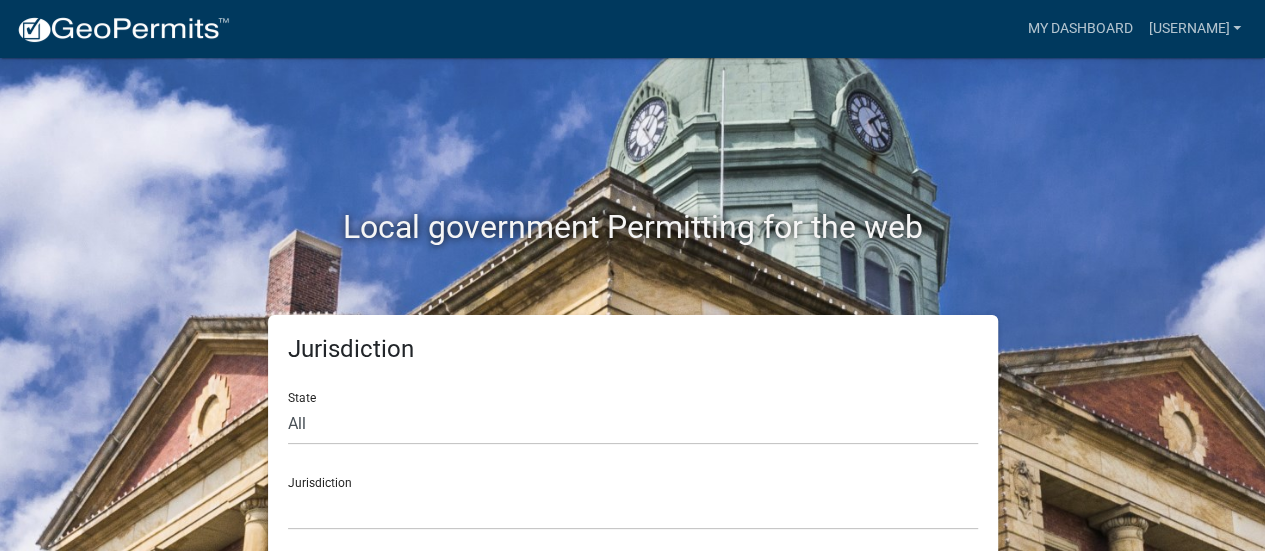 scroll, scrollTop: 16, scrollLeft: 0, axis: vertical 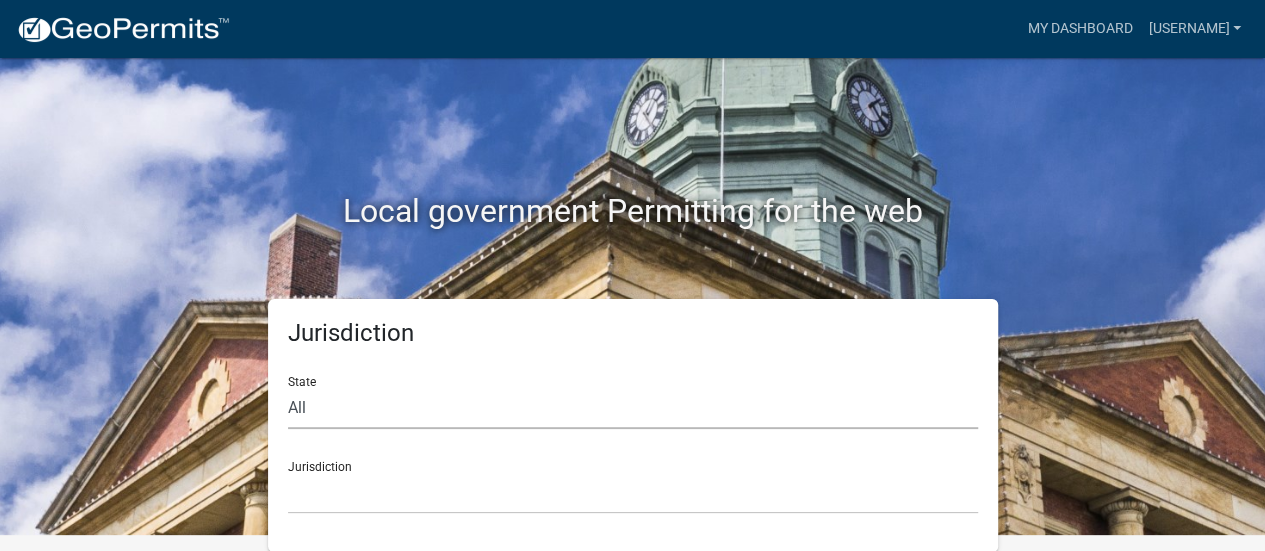 click on "All  Colorado   Georgia   Indiana   Iowa   Kansas   Minnesota   Ohio   South Carolina   Wisconsin" 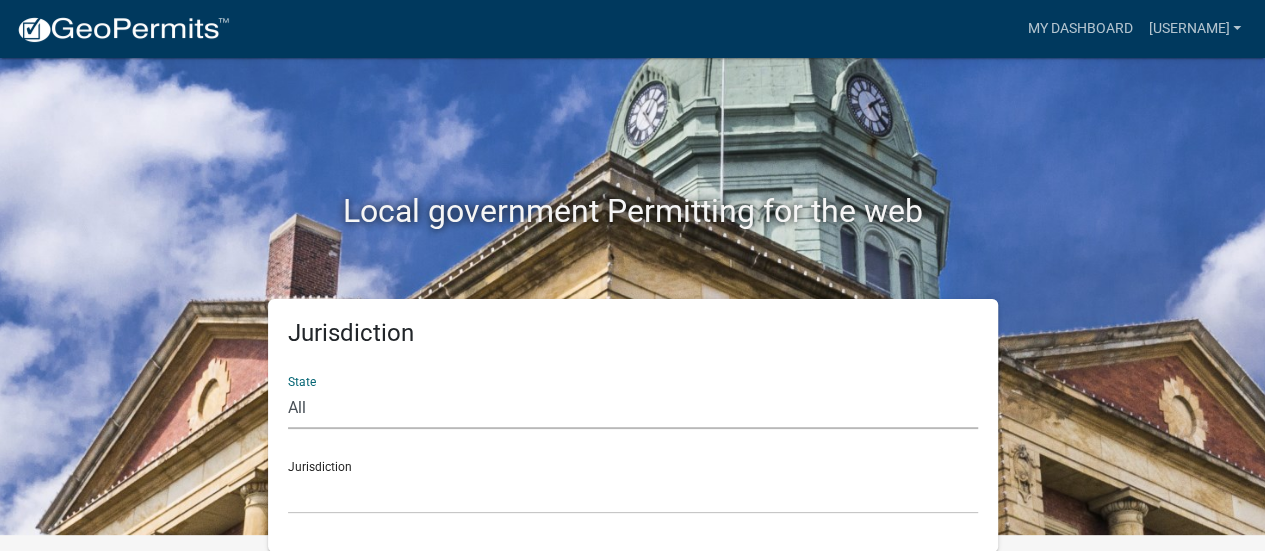 select on "Indiana" 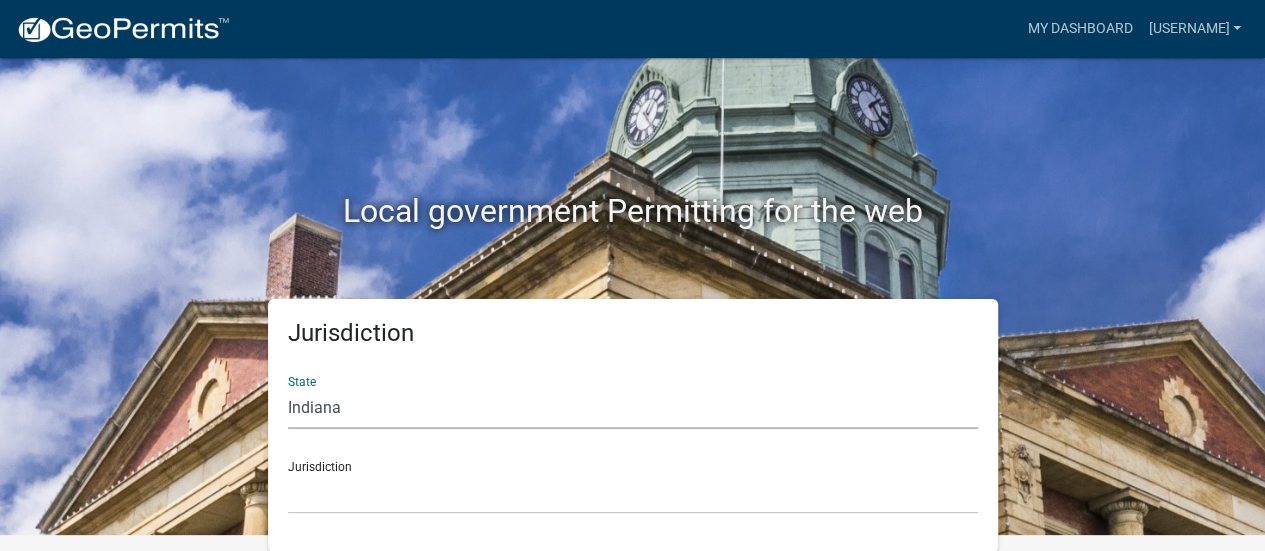 click on "All  Colorado   Georgia   Indiana   Iowa   Kansas   Minnesota   Ohio   South Carolina   Wisconsin" 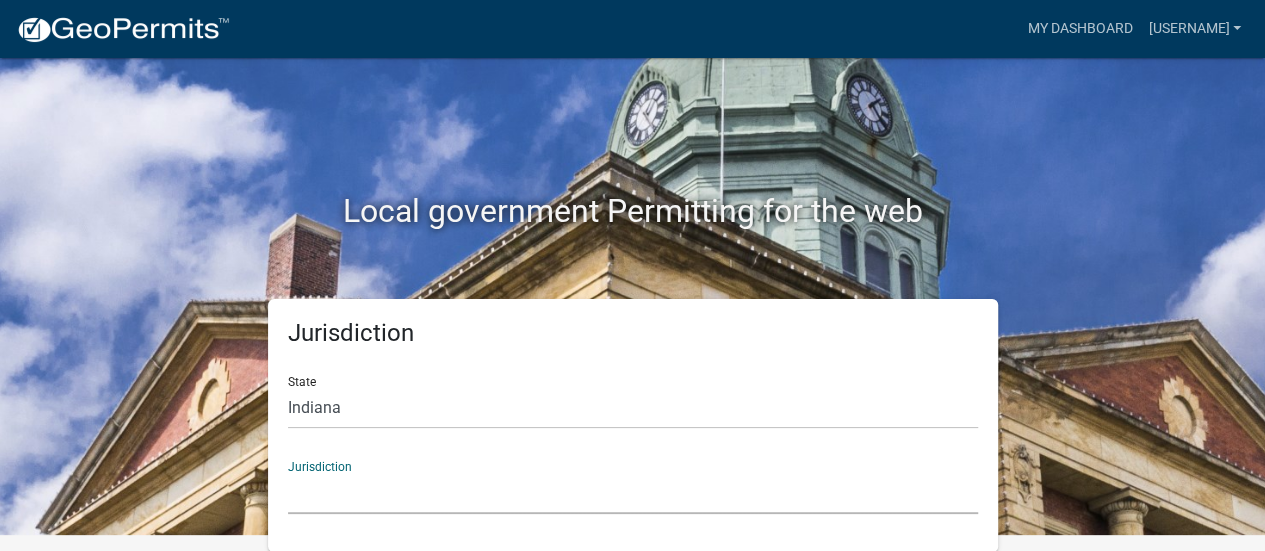 click on "City of Charlestown, Indiana City of Jeffersonville, Indiana City of Logansport, Indiana Decatur County, Indiana Grant County, Indiana Howard County, Indiana Huntington County, Indiana Jasper County, Indiana Kosciusko County, Indiana La Porte County, Indiana Miami County, Indiana Montgomery County, Indiana Morgan County, Indiana Newton County, Indiana Porter County, Indiana River Ridge Development Authority, Indiana Tippecanoe County, Indiana Vigo County, Indiana Wells County, Indiana Whitley County, Indiana" 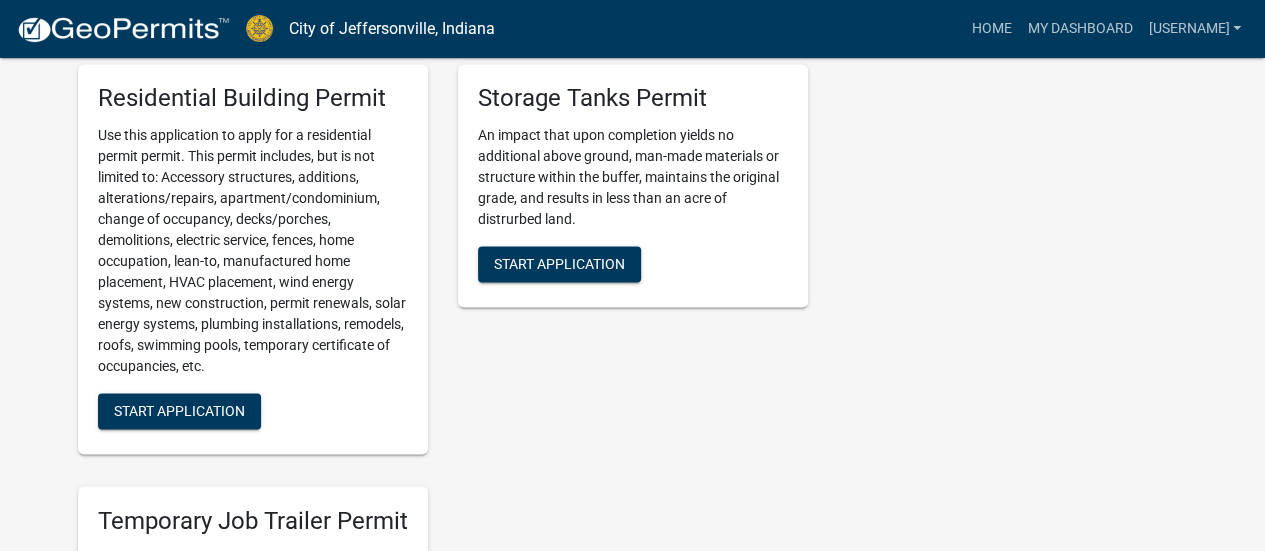 scroll, scrollTop: 1476, scrollLeft: 0, axis: vertical 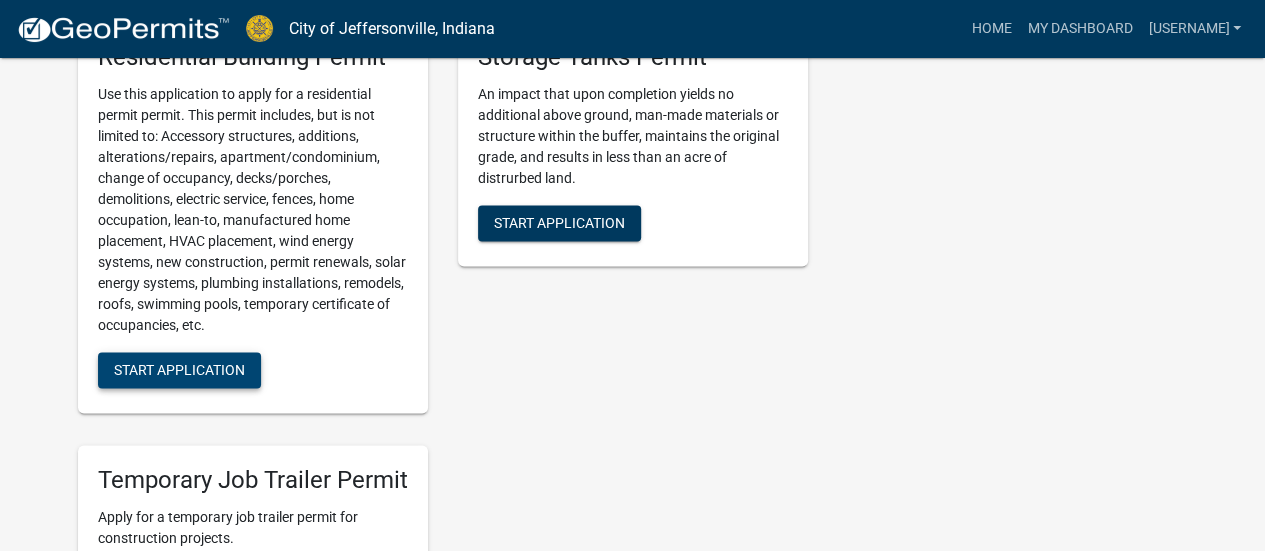 click on "Start Application" at bounding box center [179, 370] 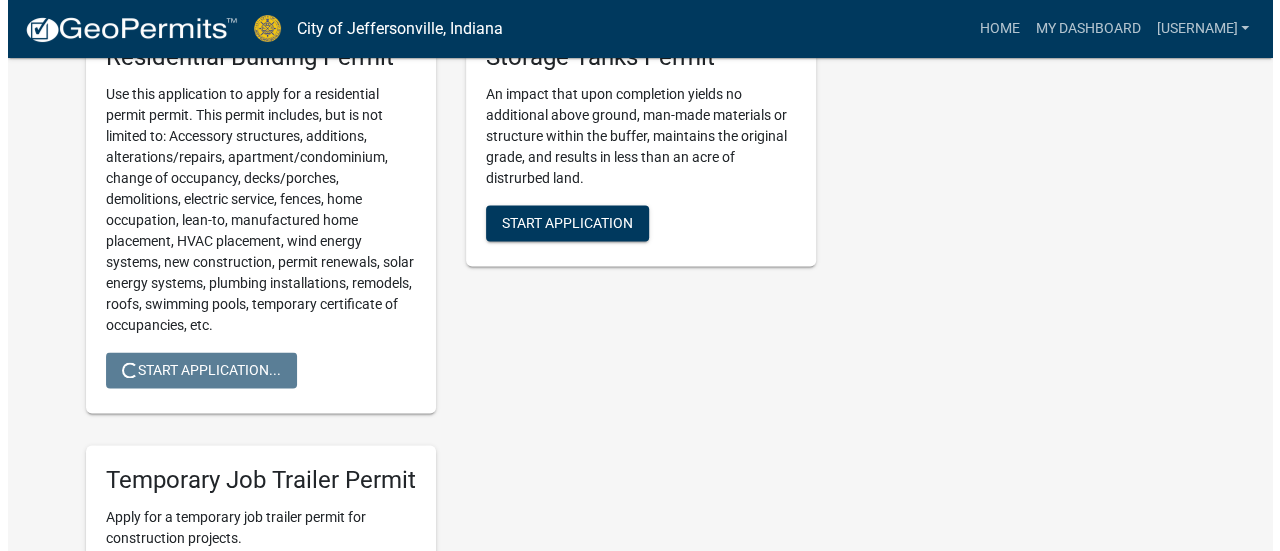 scroll, scrollTop: 0, scrollLeft: 0, axis: both 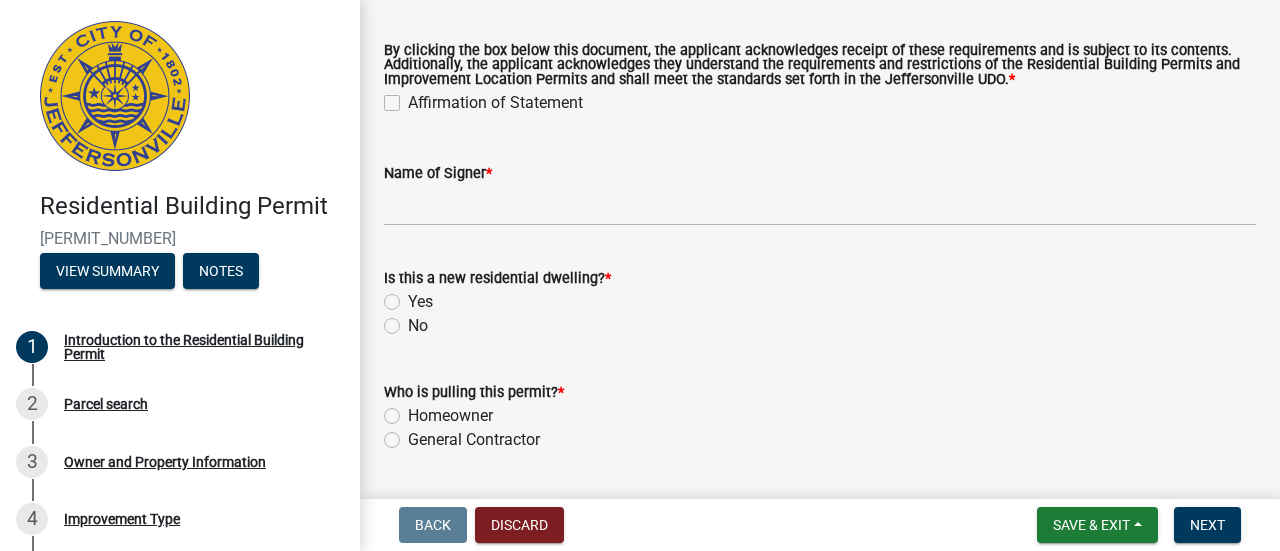 click on "Affirmation of Statement" 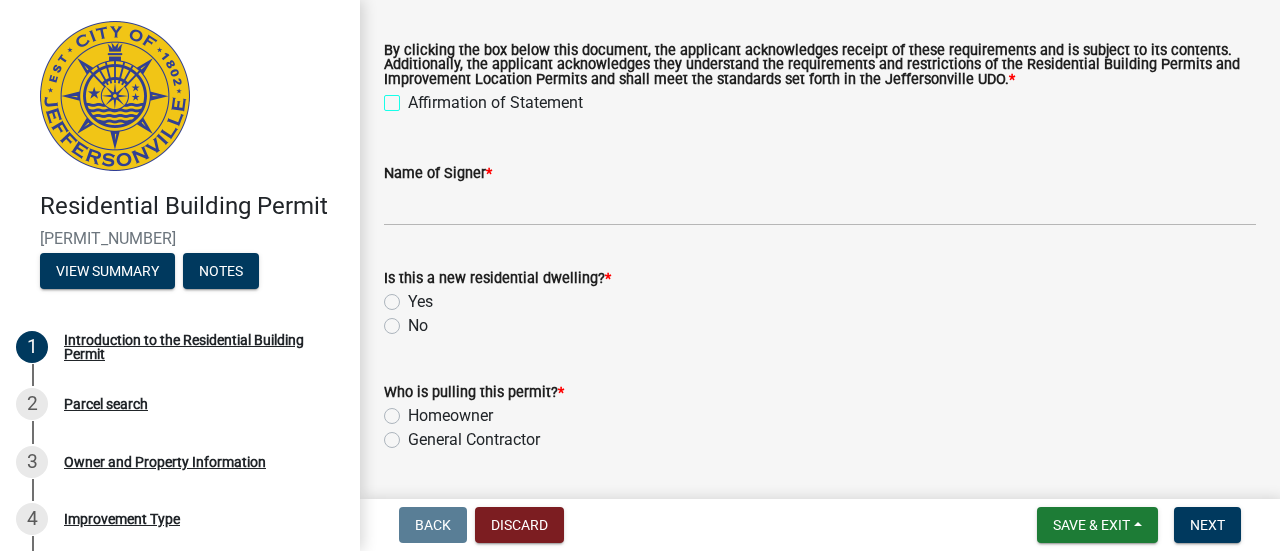 click on "Affirmation of Statement" at bounding box center (414, 97) 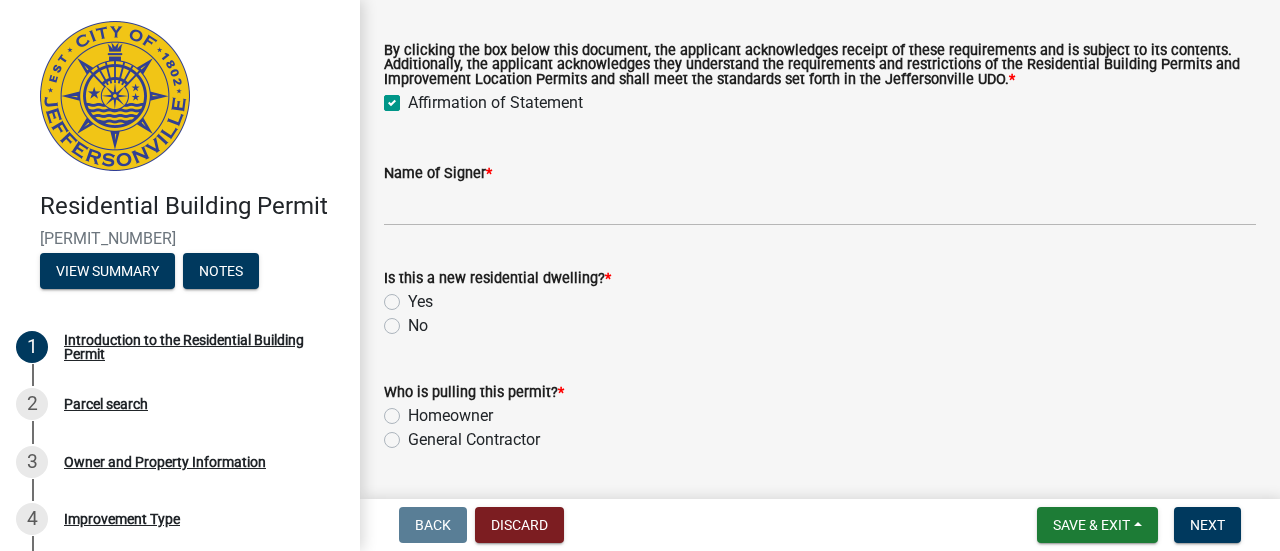 checkbox on "true" 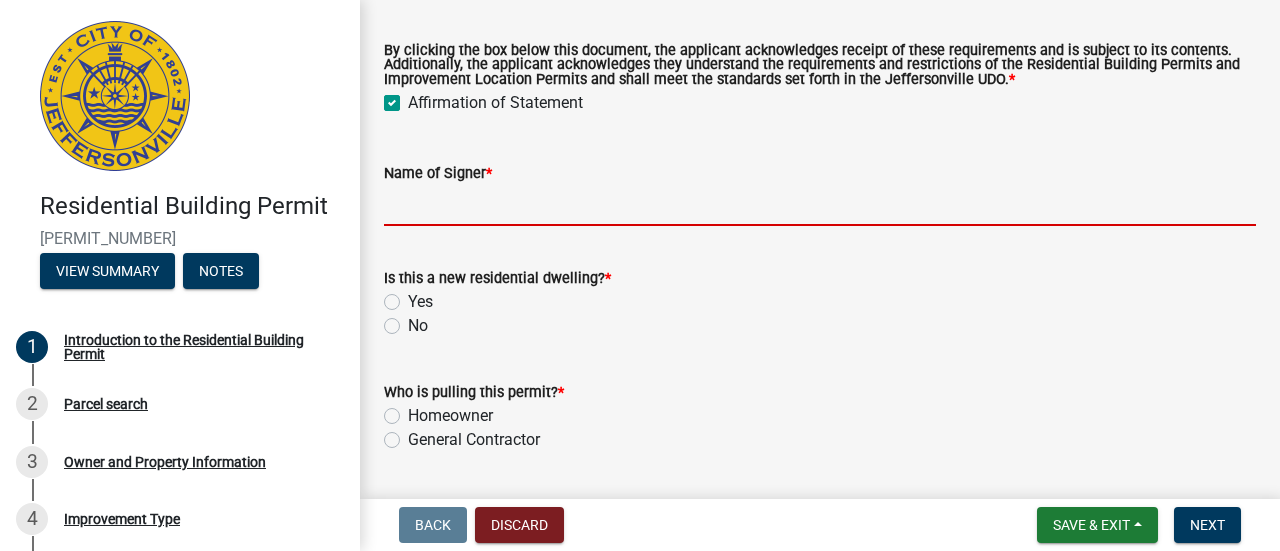 click on "Name of Signer  *" at bounding box center (820, 205) 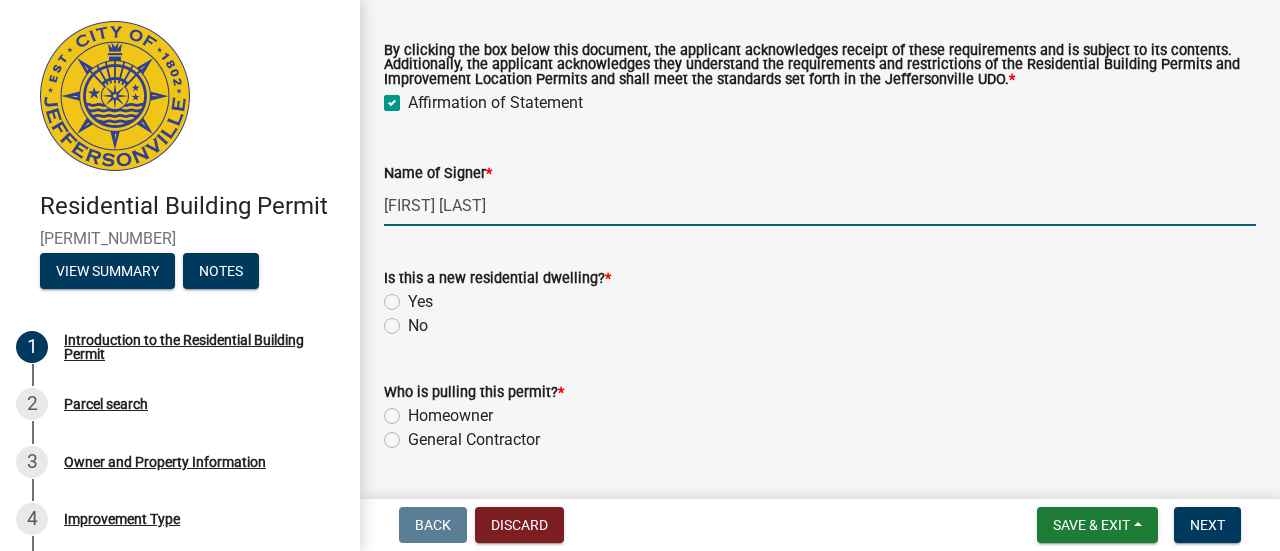 type on "[FIRST] [LAST]" 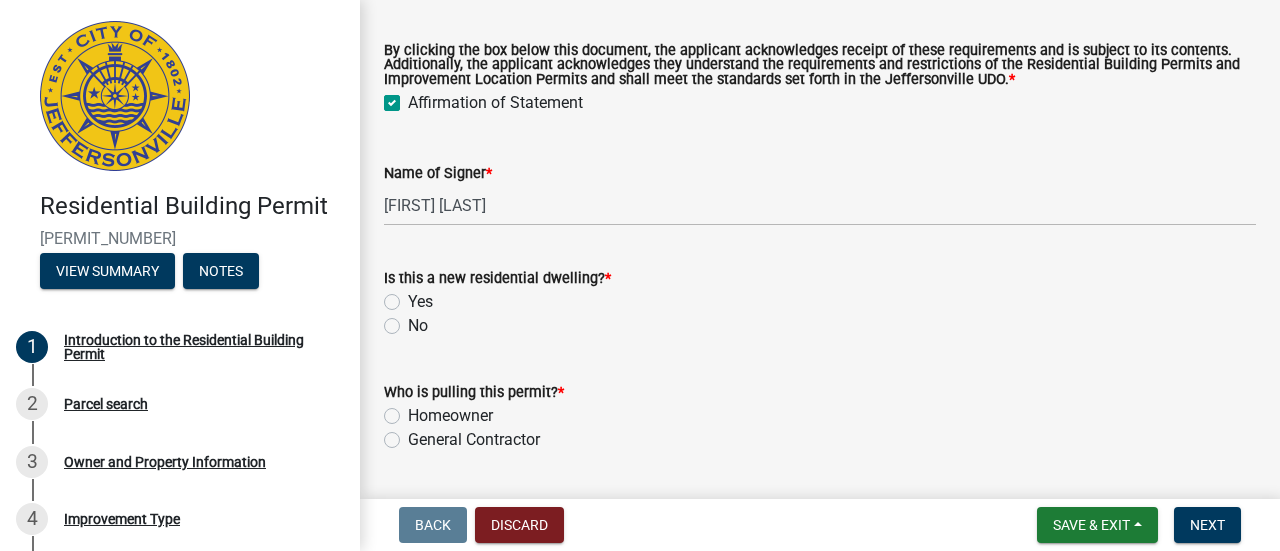 click on "No" 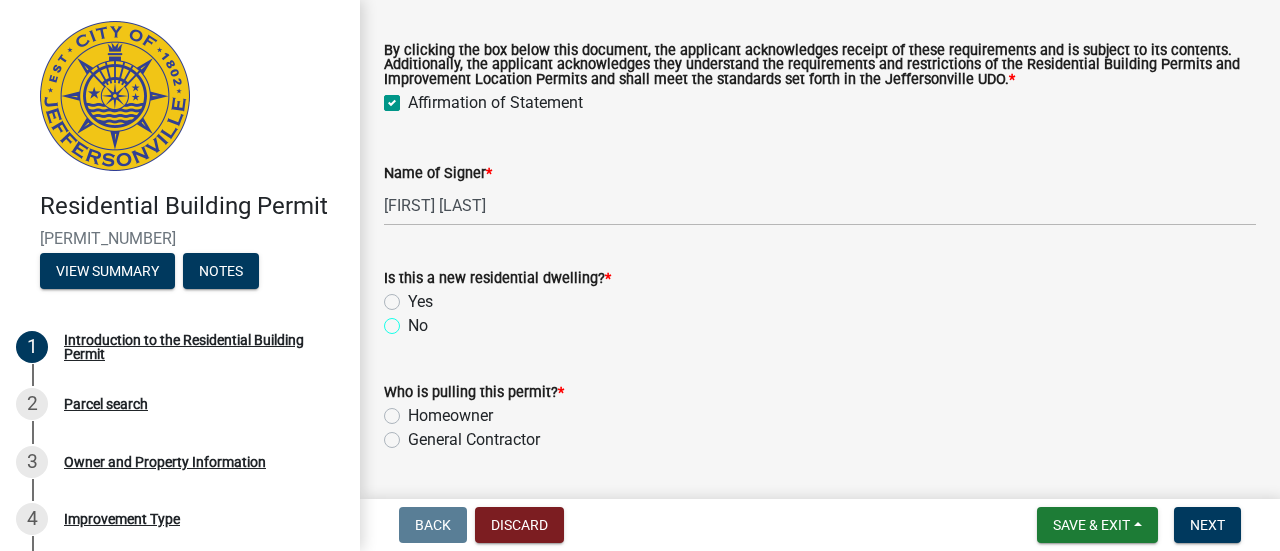 click on "No" at bounding box center (414, 320) 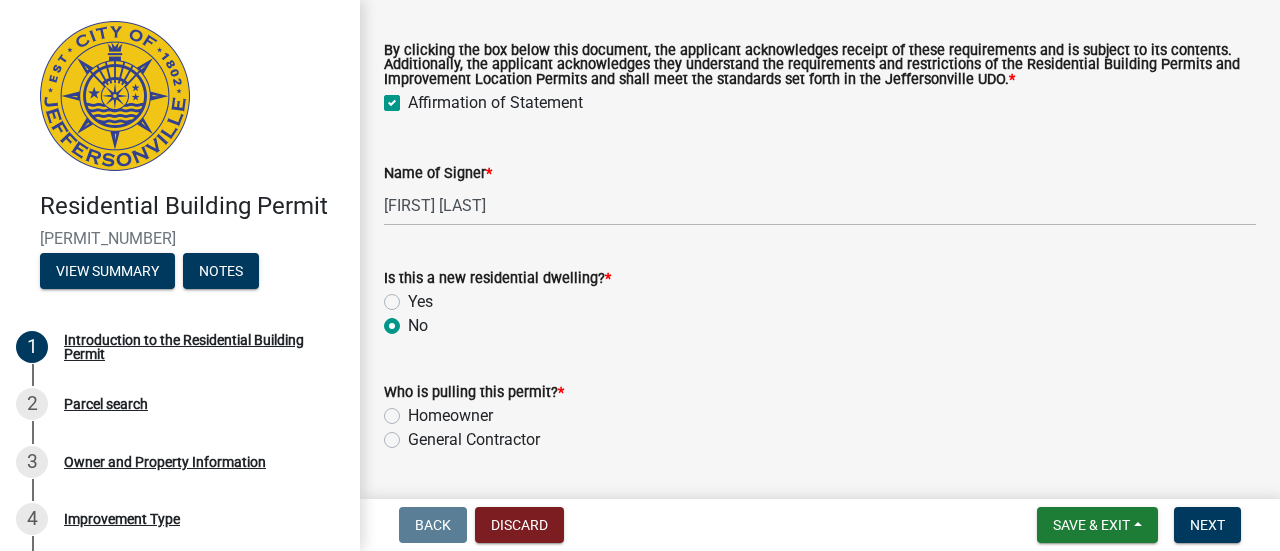 radio on "true" 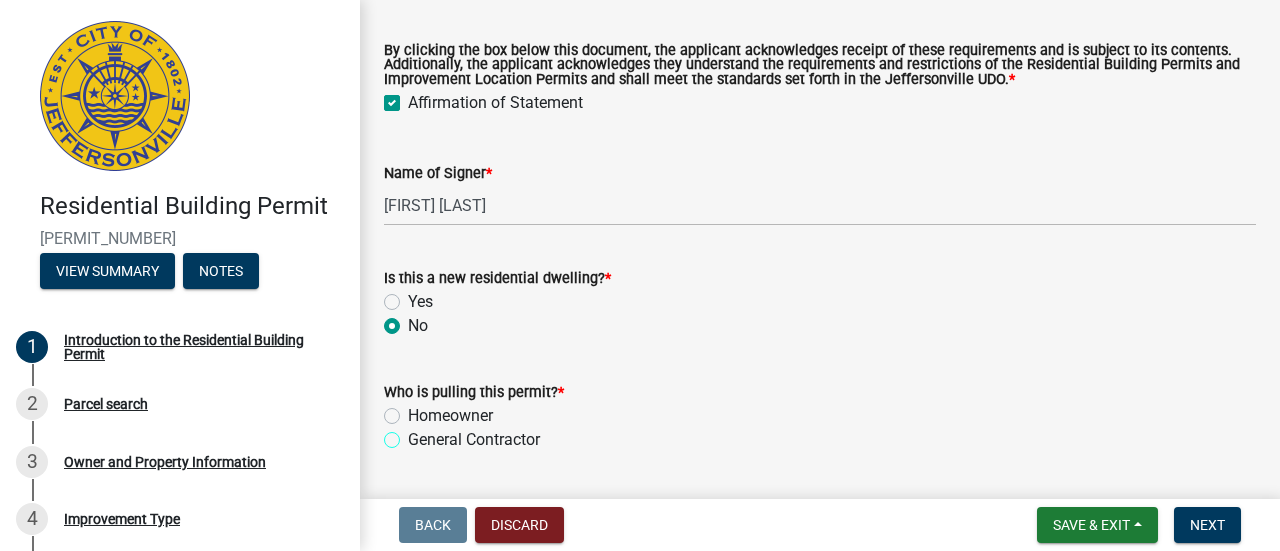 click on "General Contractor" at bounding box center [414, 434] 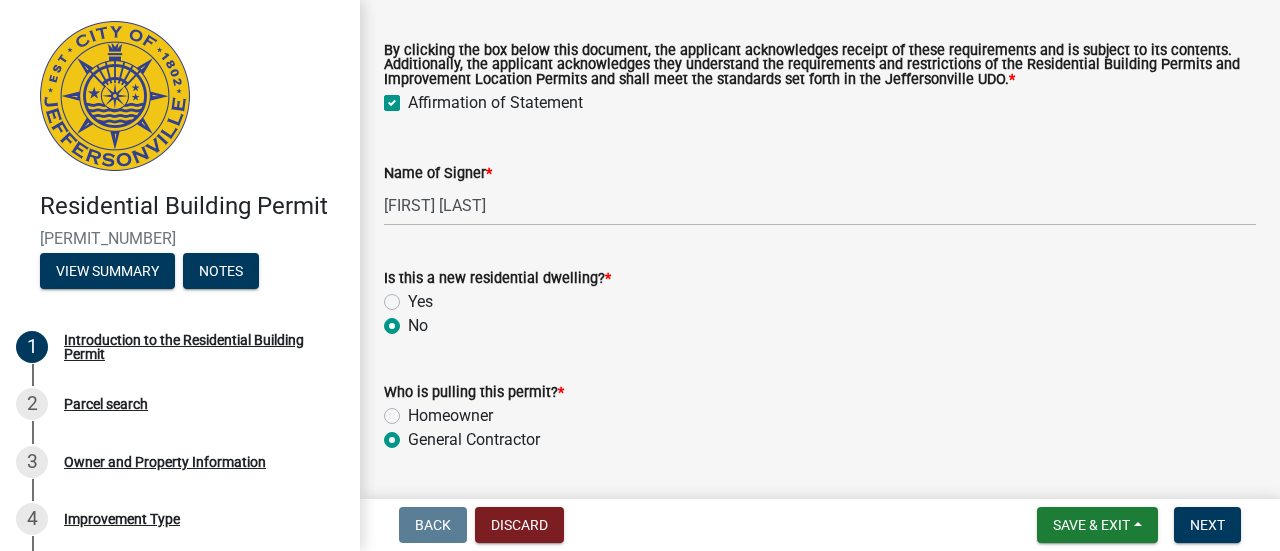radio on "true" 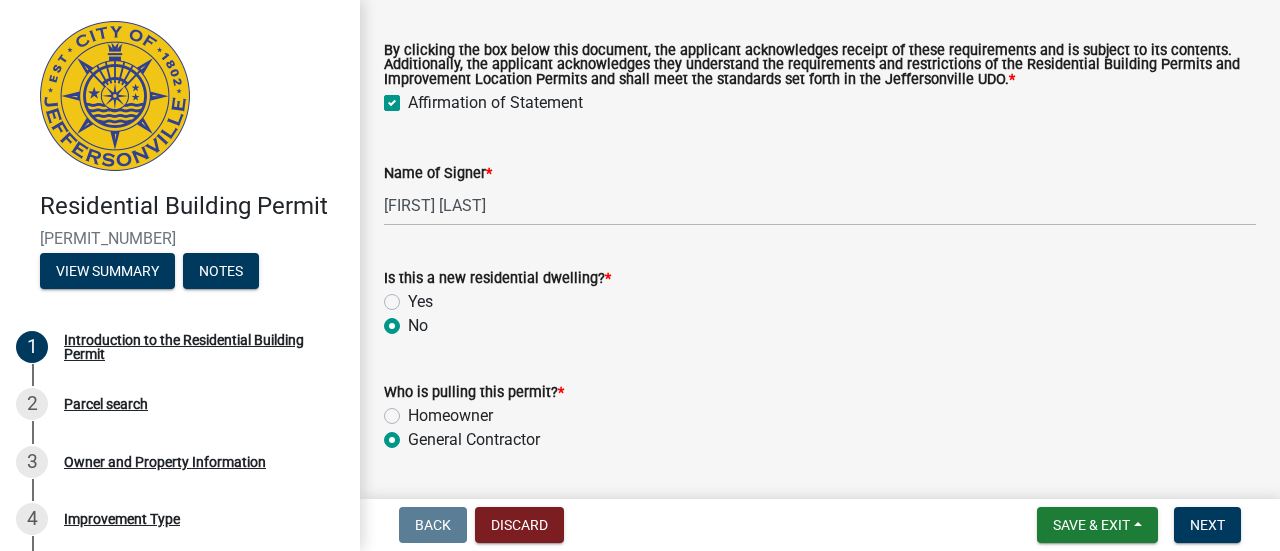scroll, scrollTop: 733, scrollLeft: 0, axis: vertical 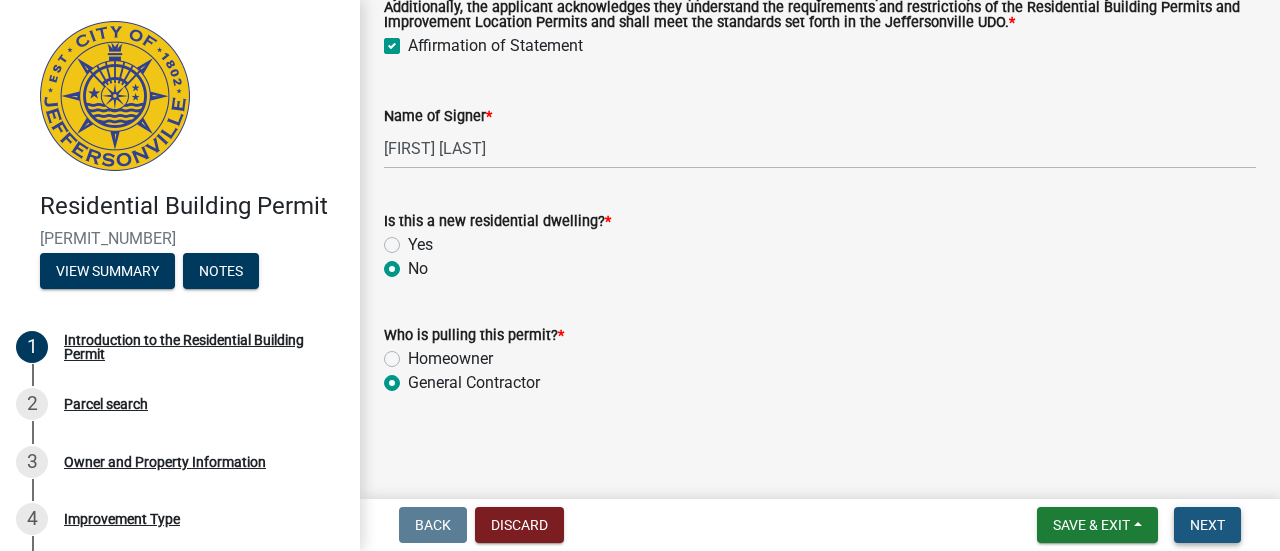 click on "Next" at bounding box center [1207, 525] 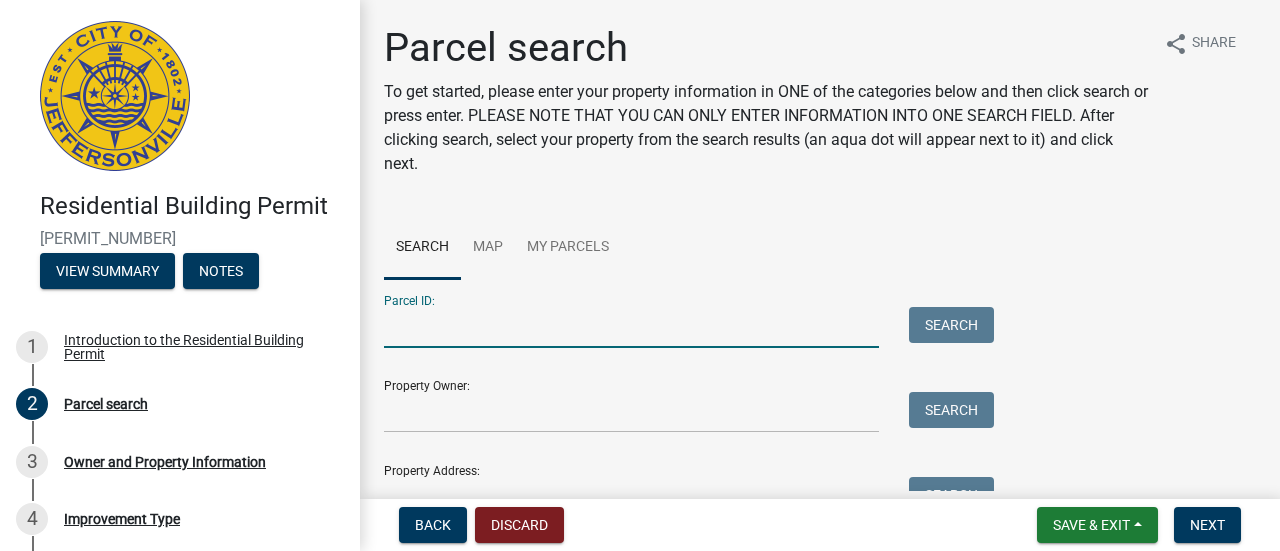 click on "Parcel ID:" at bounding box center [631, 327] 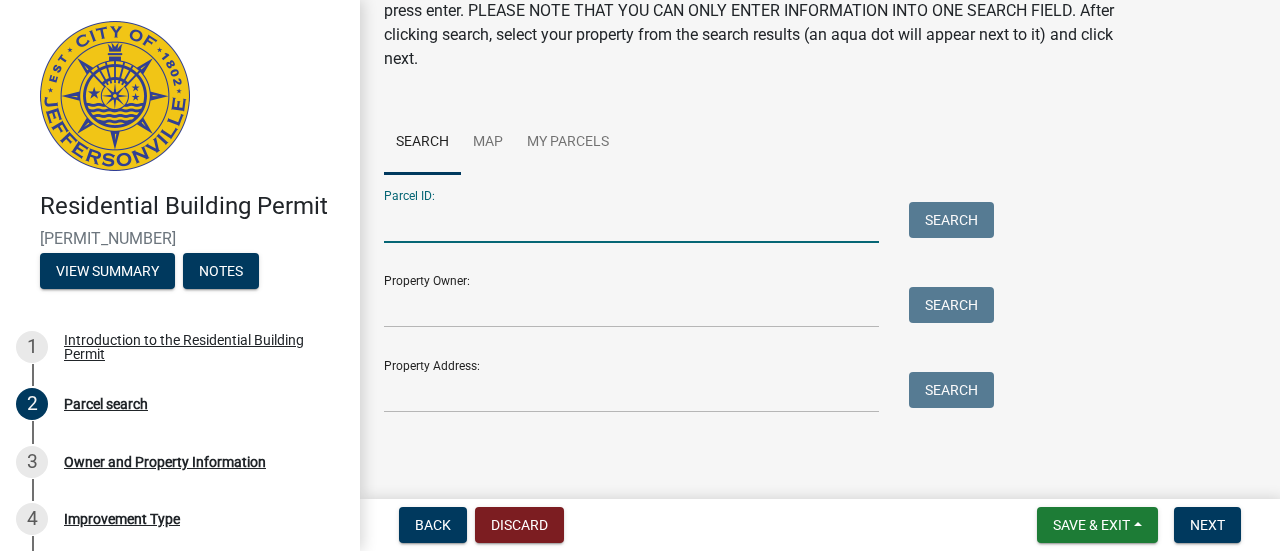 click on "Parcel ID:" at bounding box center [631, 222] 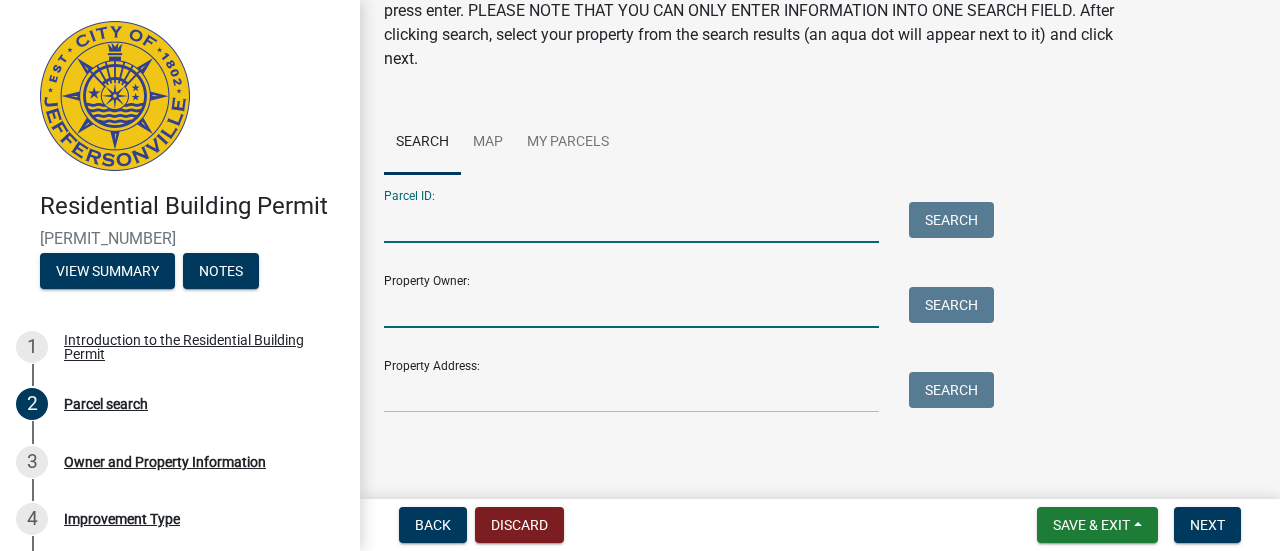 click on "Property Owner:" at bounding box center (631, 307) 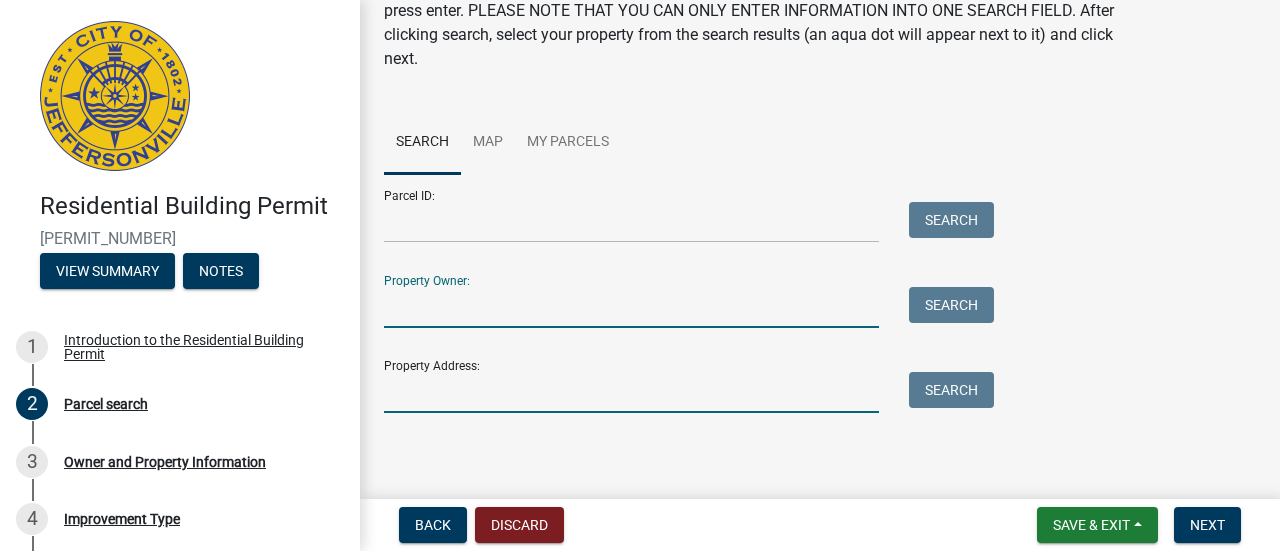 click on "Property Address:" at bounding box center [631, 392] 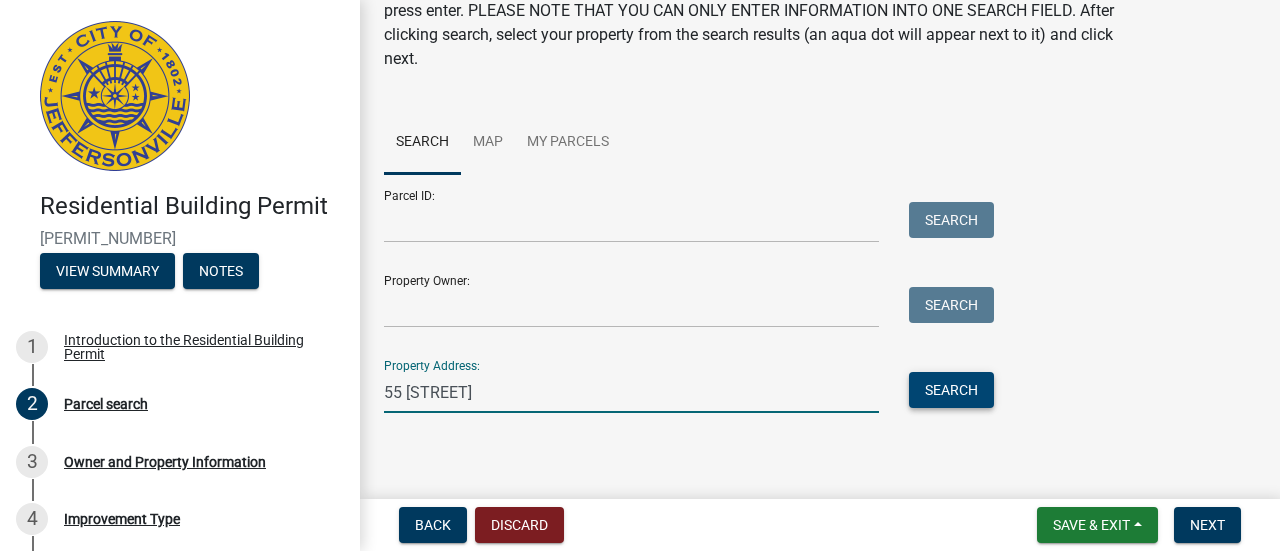 type on "55 [STREET]" 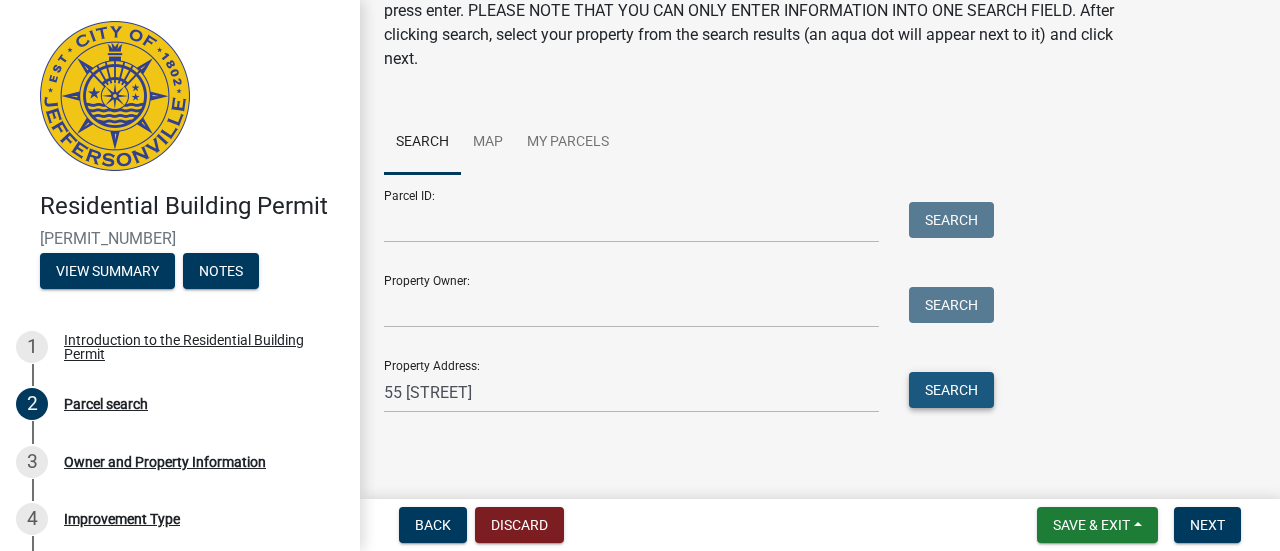 click on "Search" at bounding box center (951, 390) 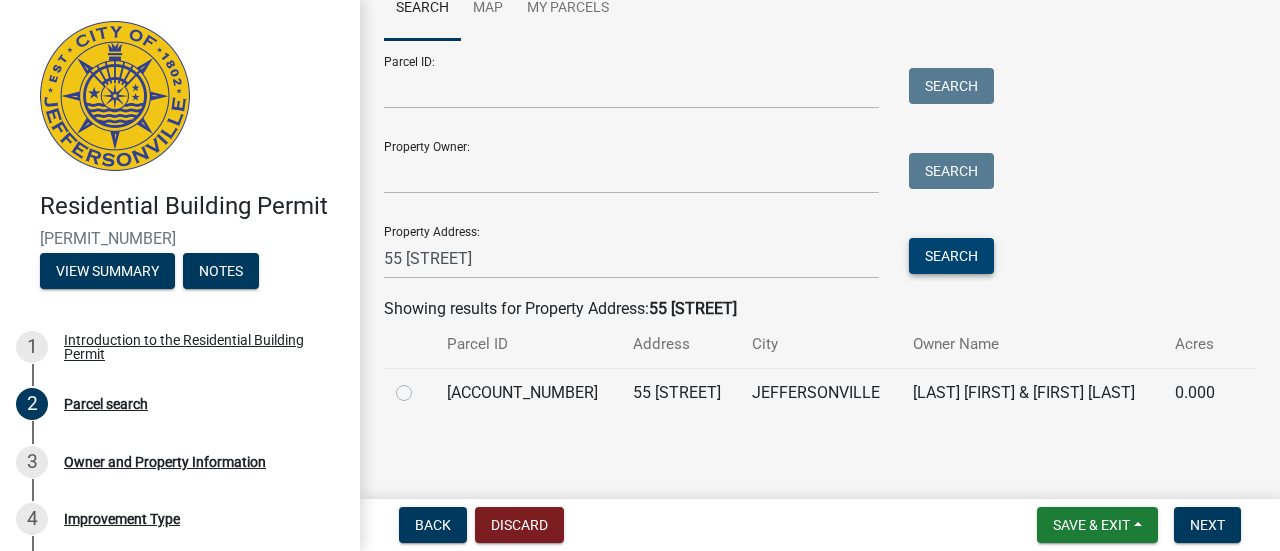 scroll, scrollTop: 266, scrollLeft: 0, axis: vertical 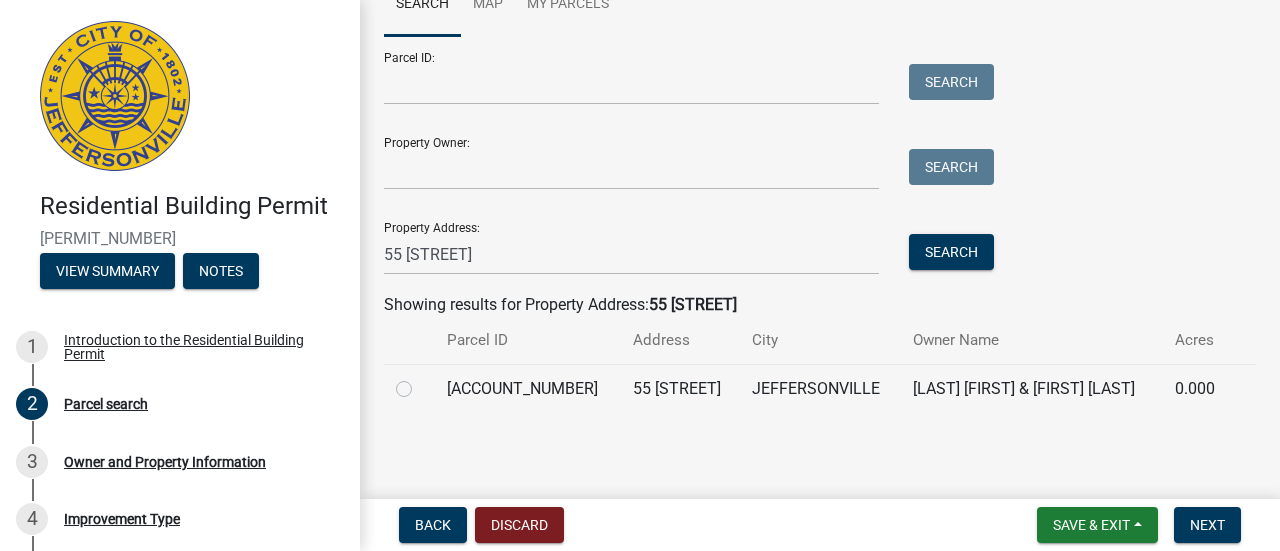 click 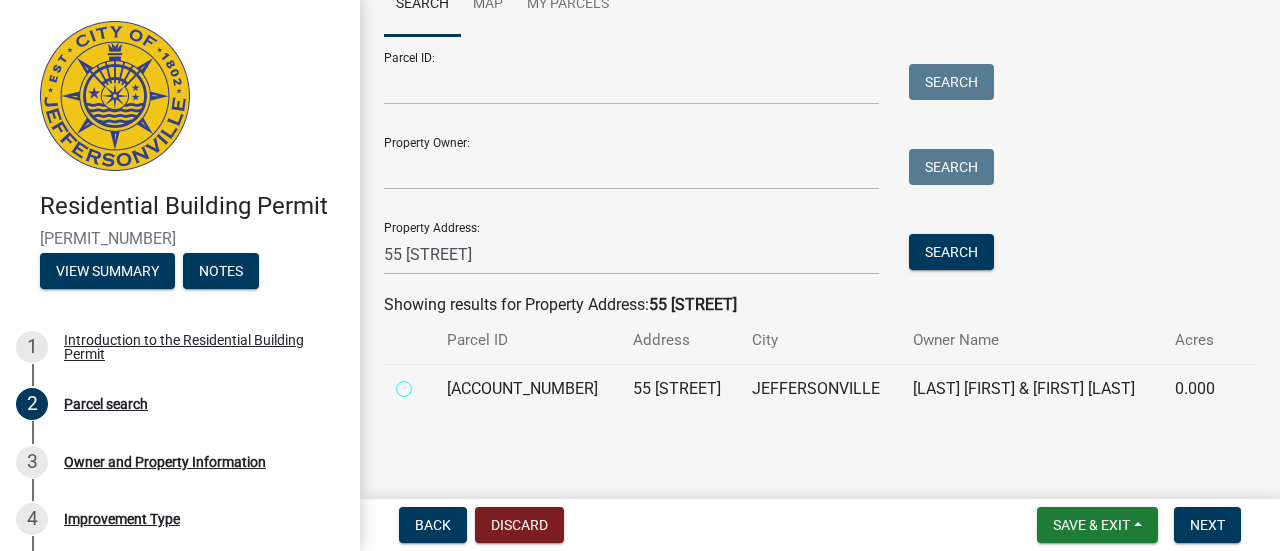 click at bounding box center [426, 383] 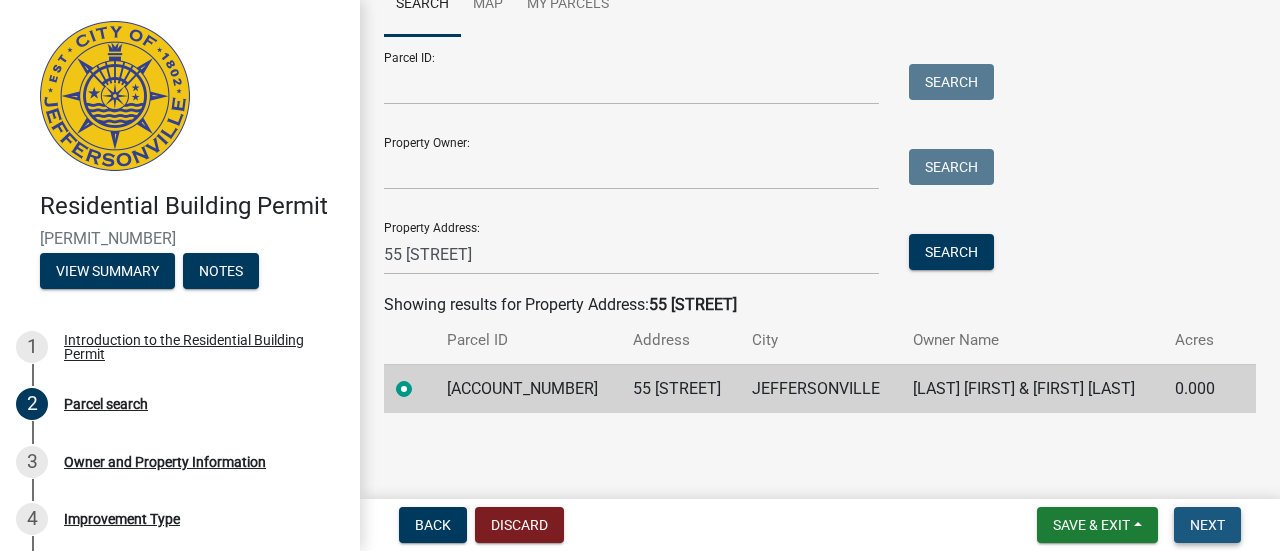 click on "Next" at bounding box center (1207, 525) 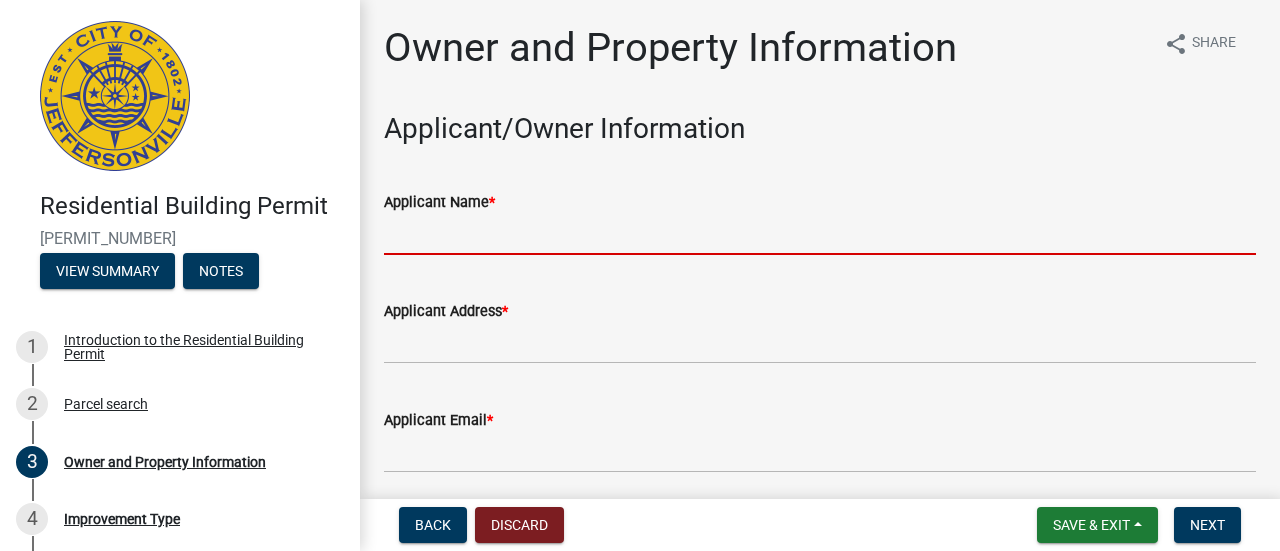click on "Applicant Name  *" at bounding box center (820, 234) 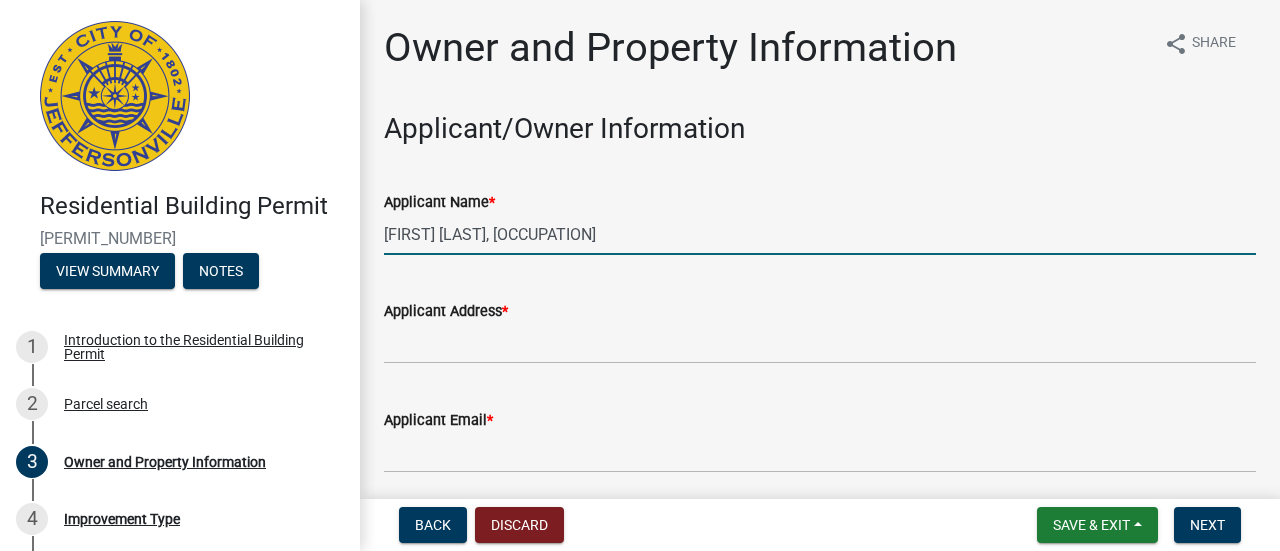 type on "[FIRST] [LAST], [OCCUPATION]" 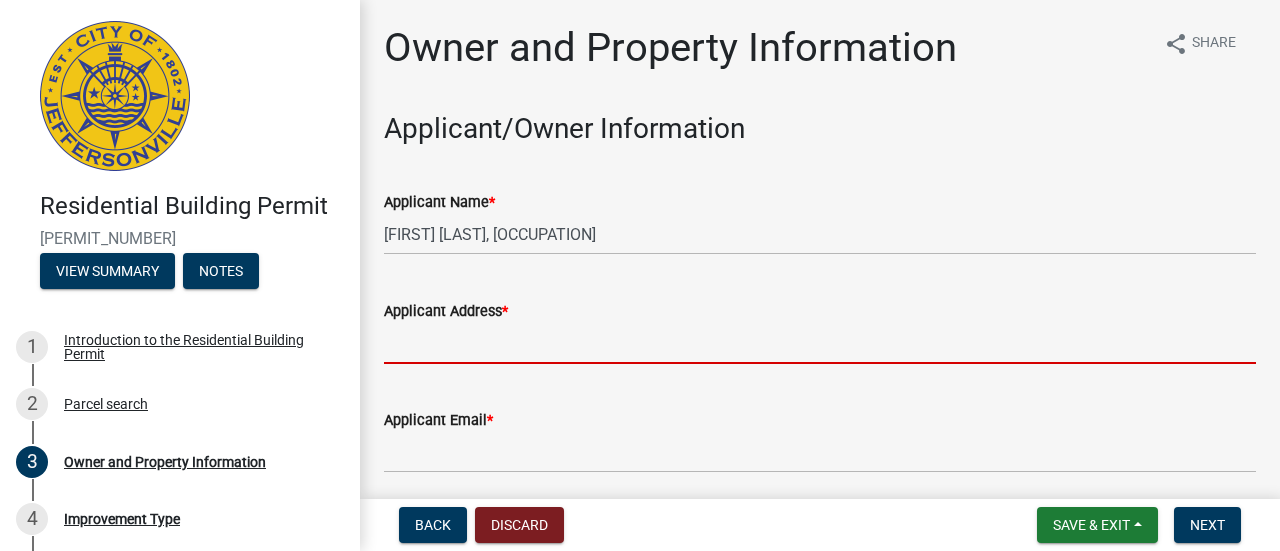 click on "Applicant Address  *" at bounding box center (820, 343) 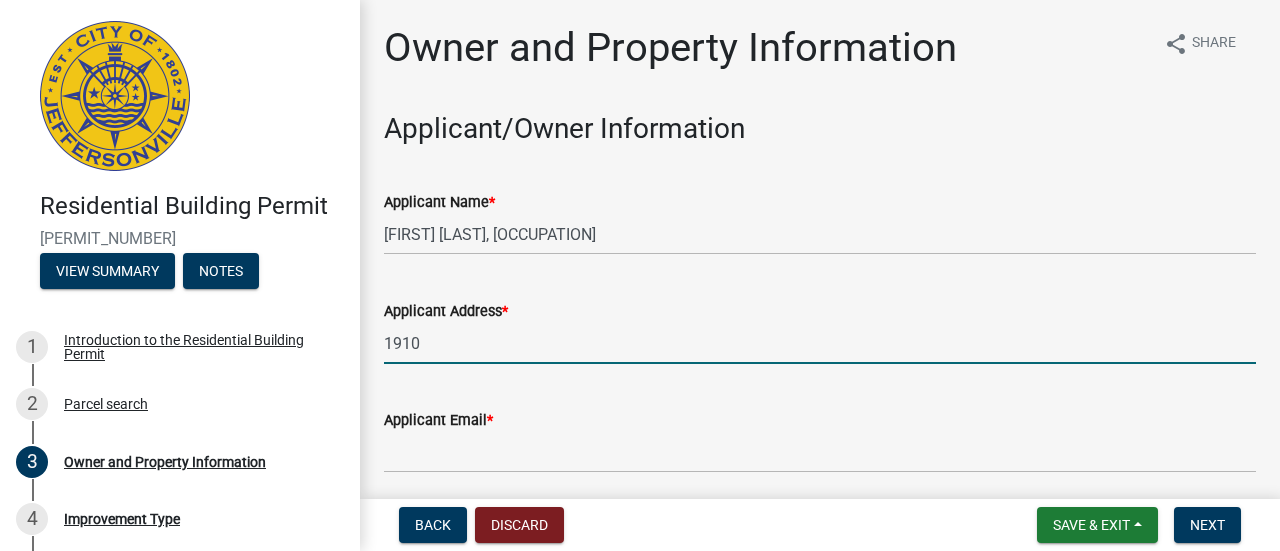type on "[ADDRESS]" 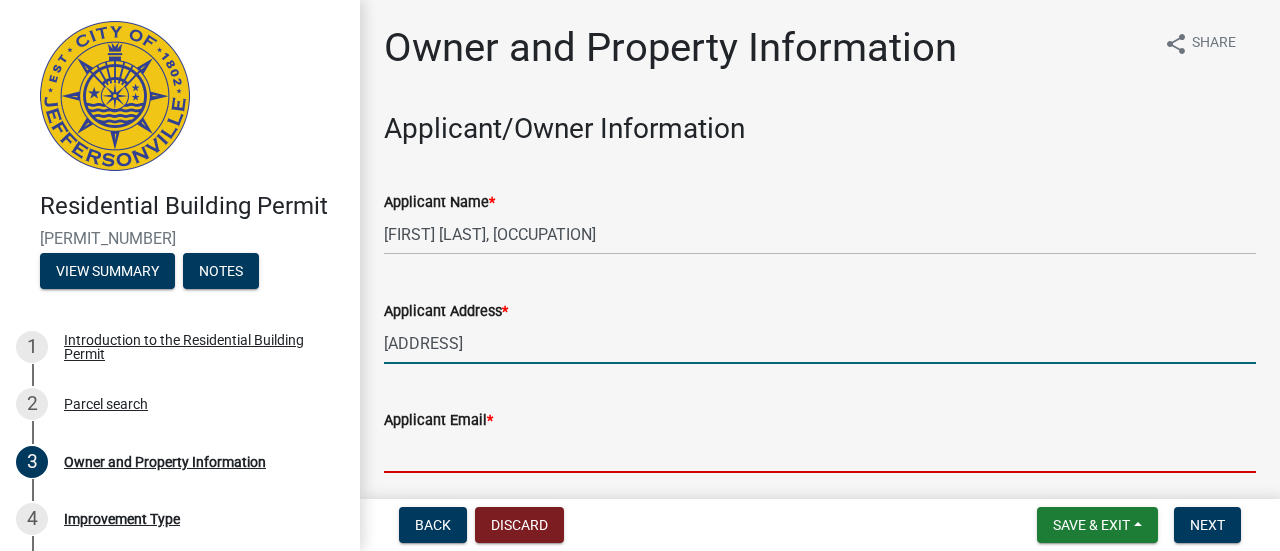 type on "[EMAIL]" 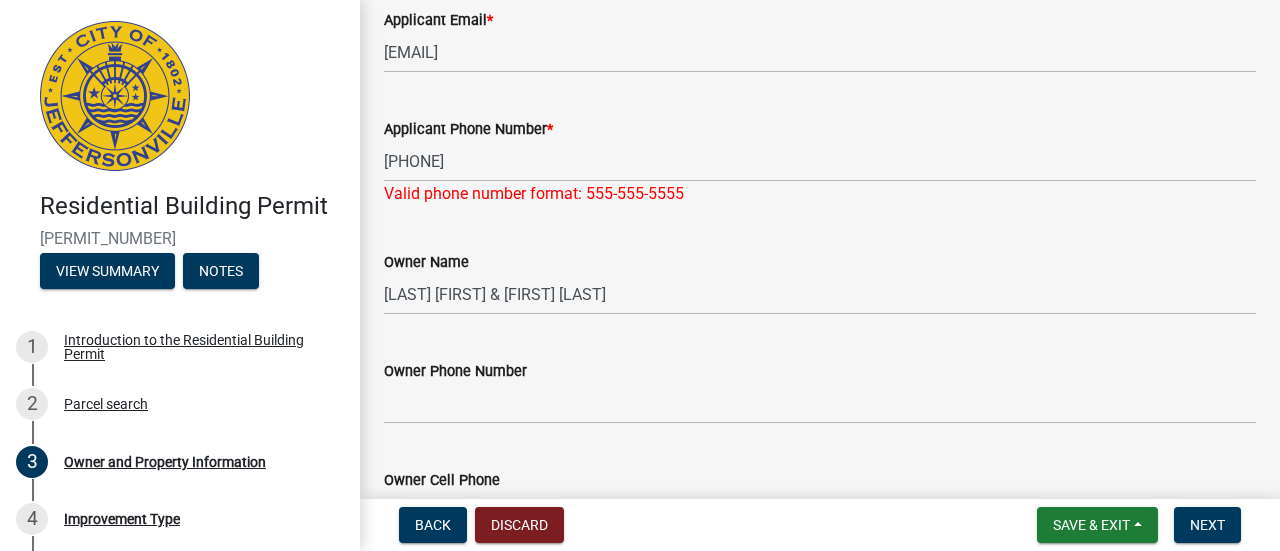 scroll, scrollTop: 441, scrollLeft: 0, axis: vertical 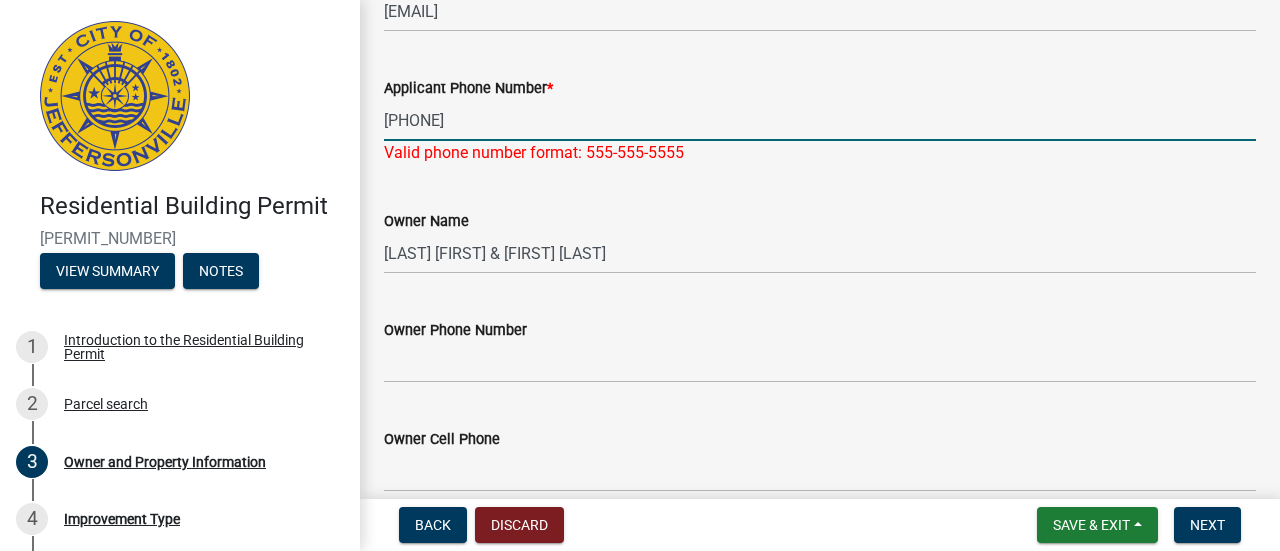 click on "[PHONE]" at bounding box center [820, 120] 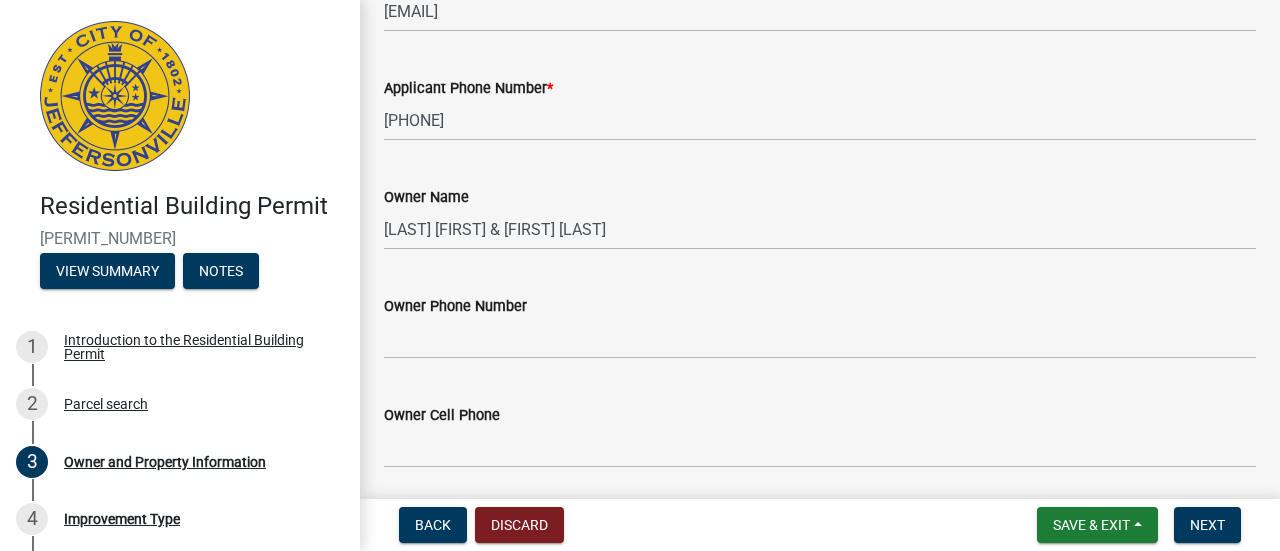 click on "[OCCUPATION] [LAST] [FIRST] & [FIRST] [LAST]" 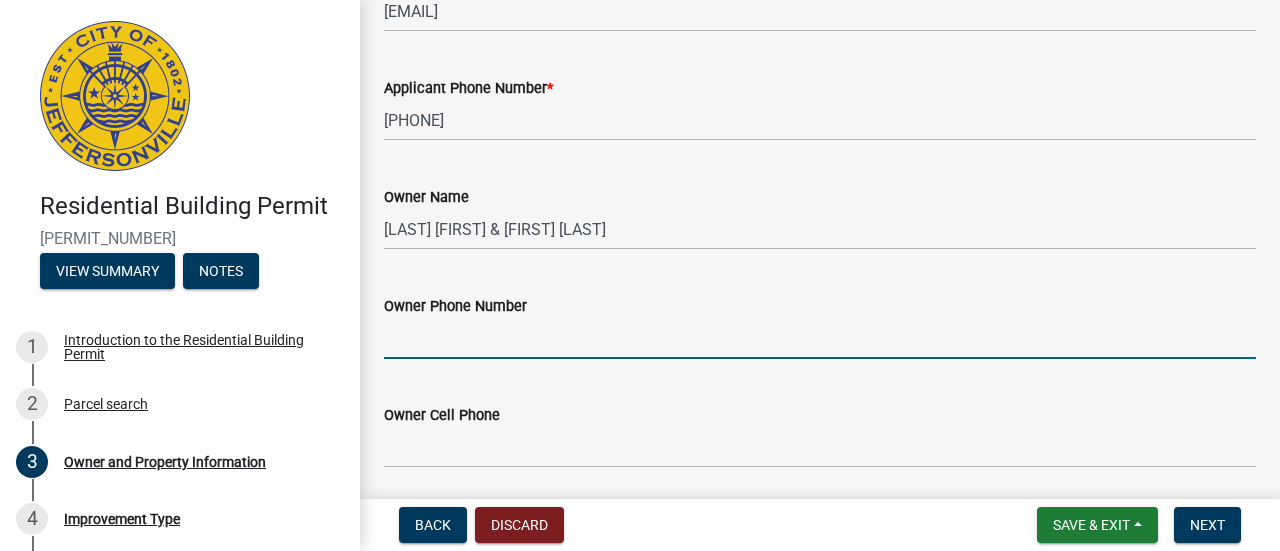 click on "Owner Phone Number" at bounding box center (820, 338) 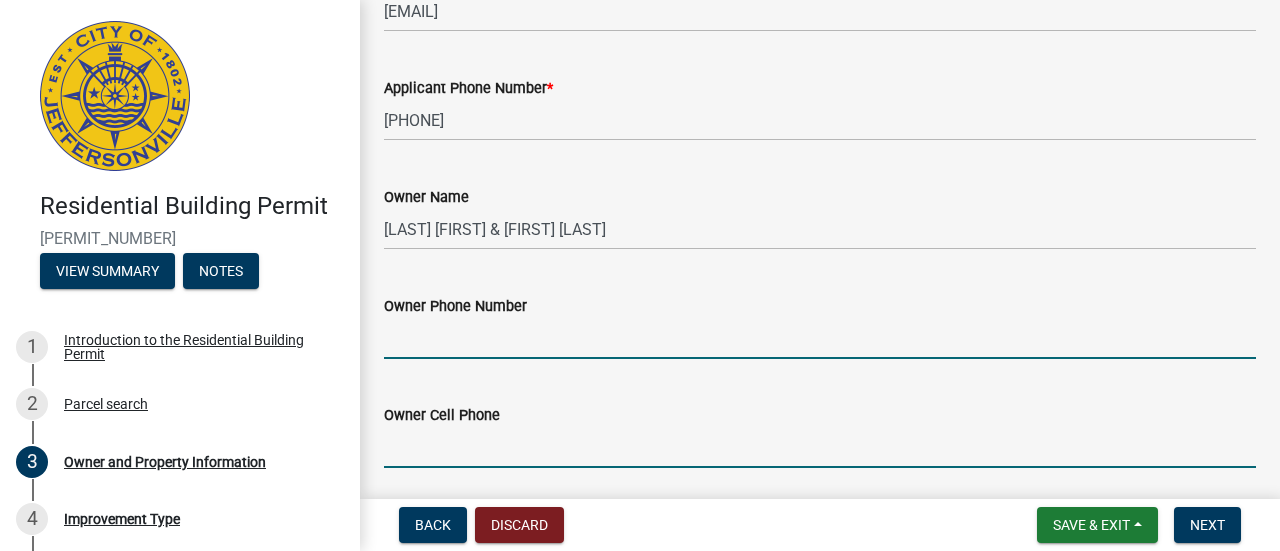 click on "Owner Cell Phone" at bounding box center [820, 447] 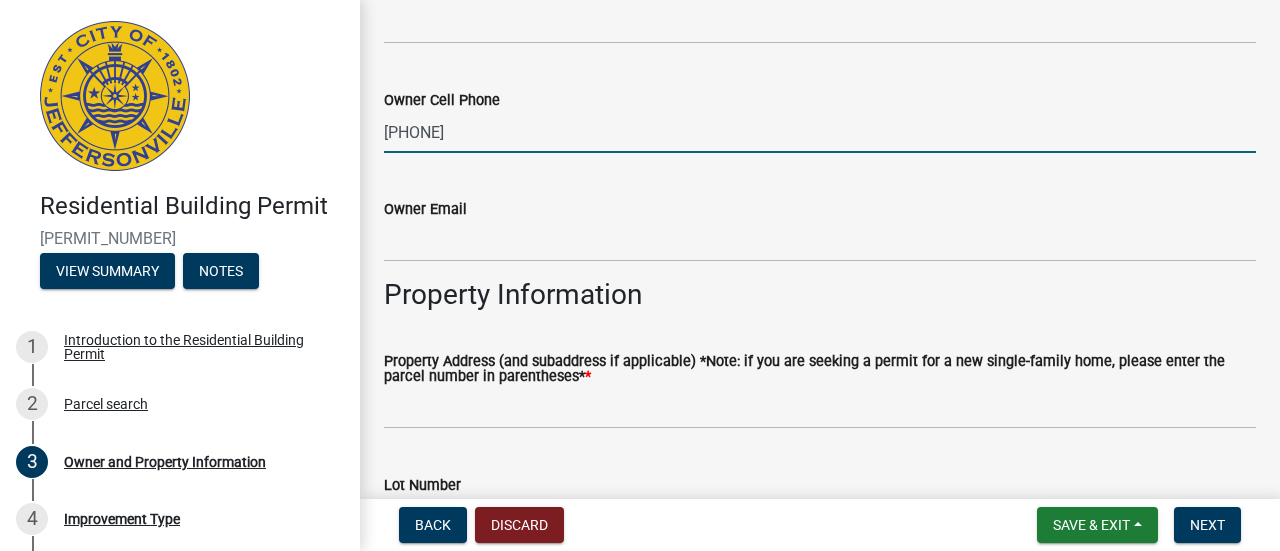 scroll, scrollTop: 785, scrollLeft: 0, axis: vertical 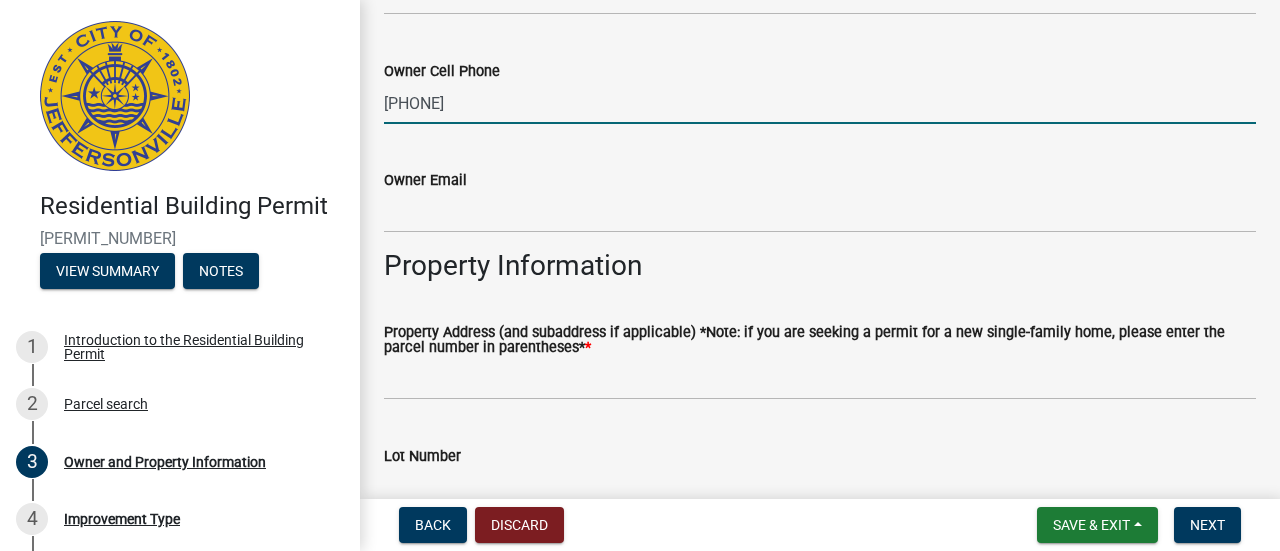 type on "[PHONE]" 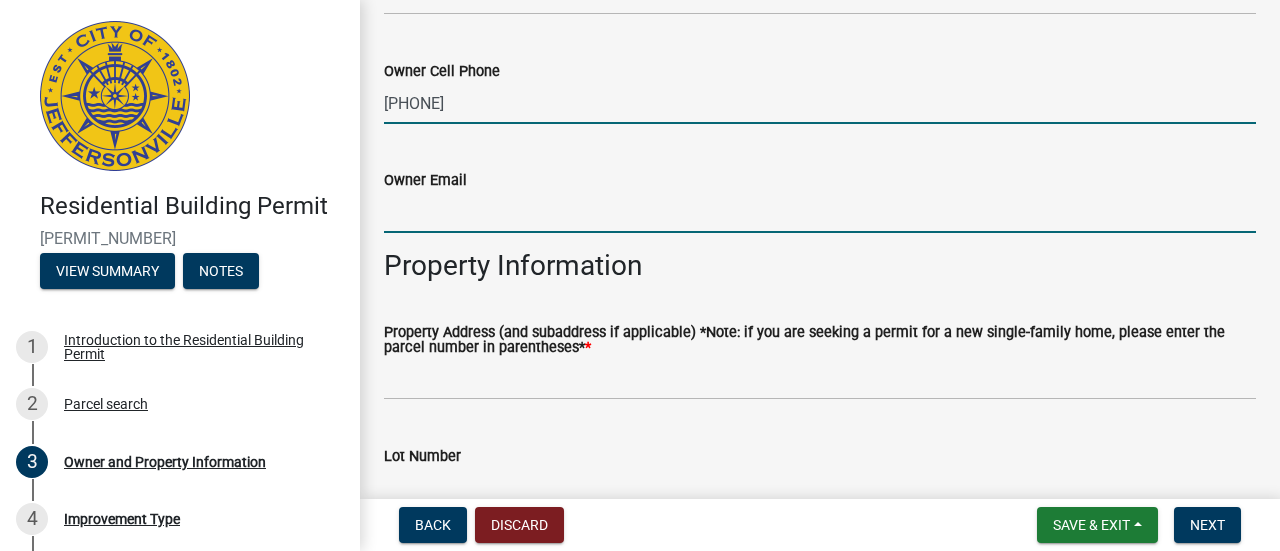 click on "Owner Email" at bounding box center [820, 212] 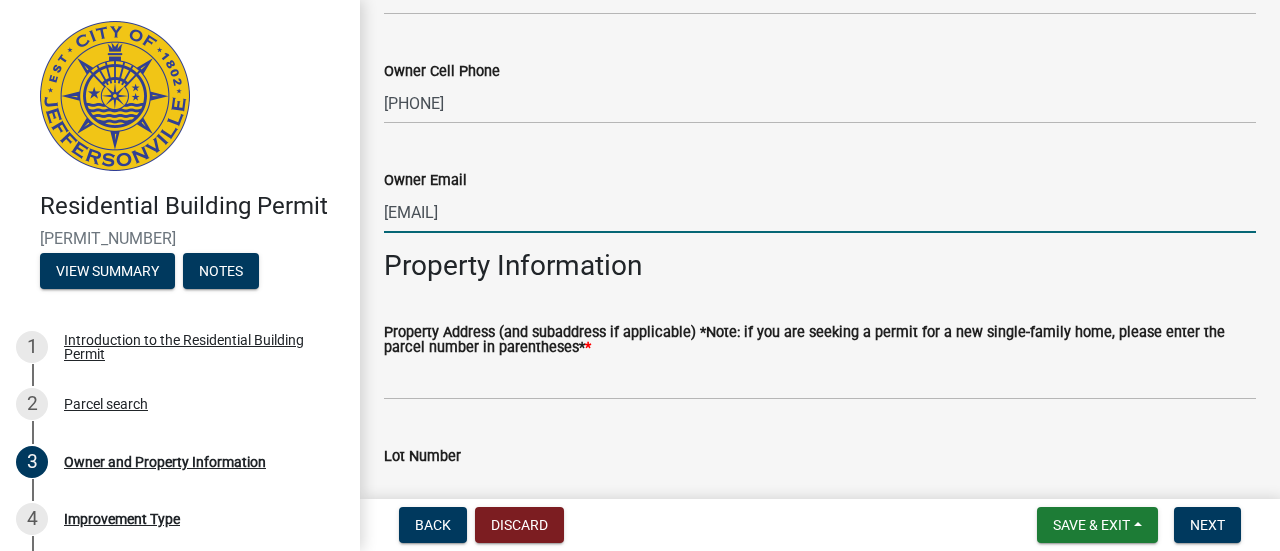 type on "[EMAIL]" 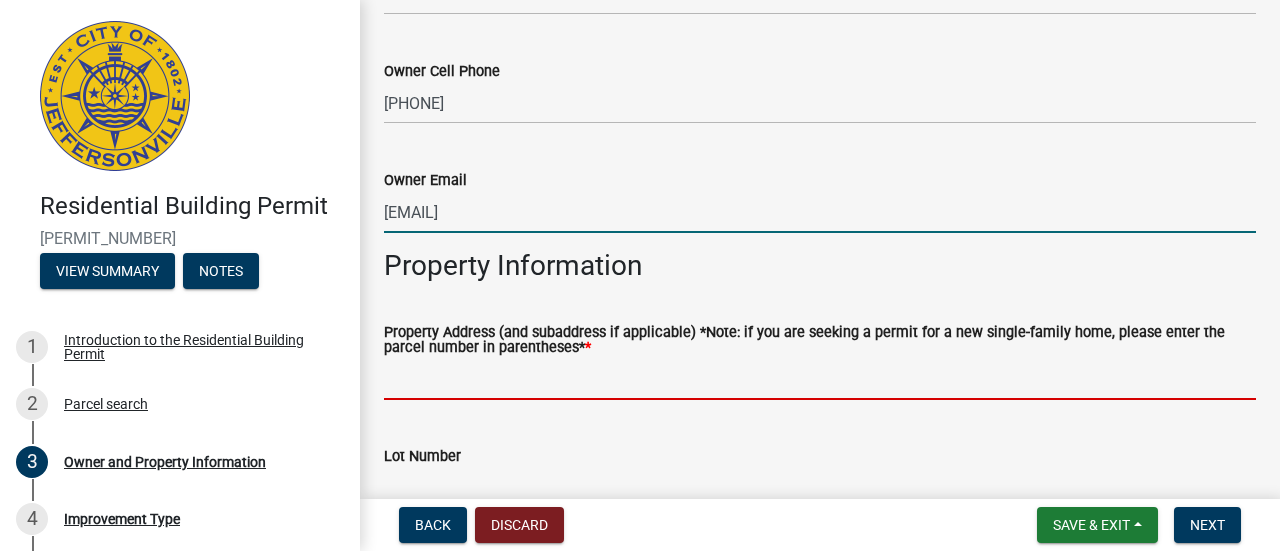 click on "Property Address (and subaddress if applicable) *Note: if you are seeking a permit for a new single-family home, please enter the parcel number in parentheses*  *" at bounding box center (820, 379) 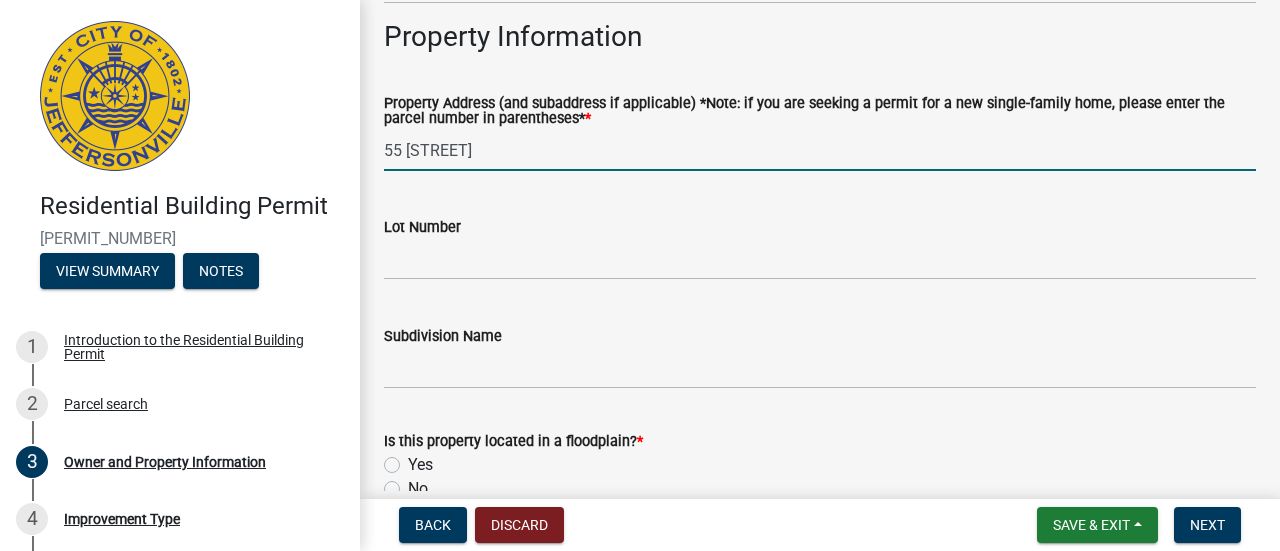 scroll, scrollTop: 1029, scrollLeft: 0, axis: vertical 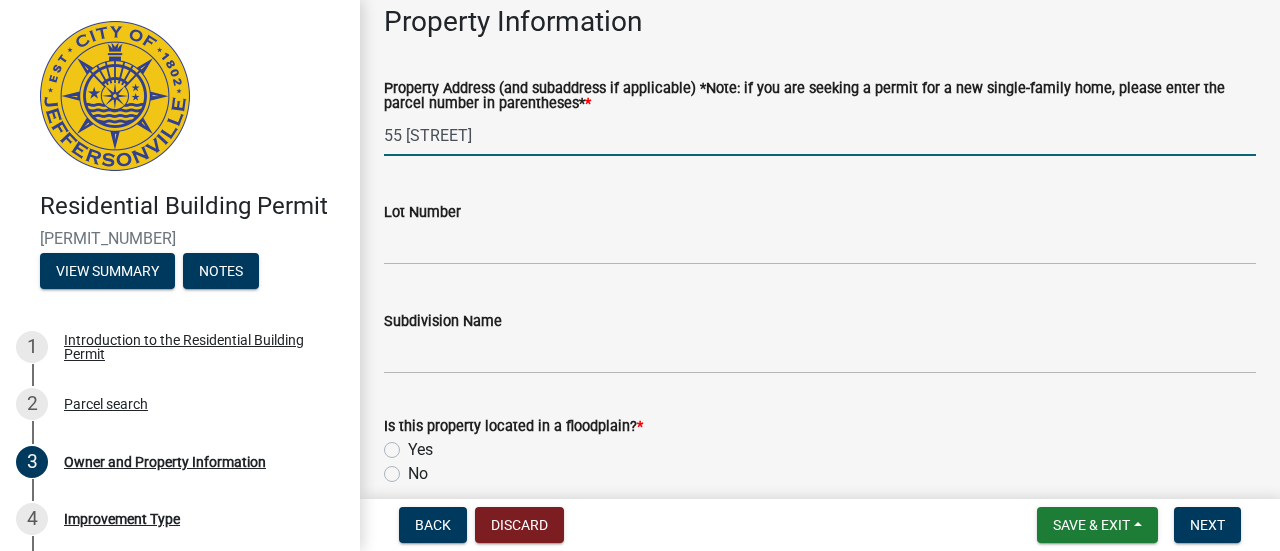 click on "Lot Number" 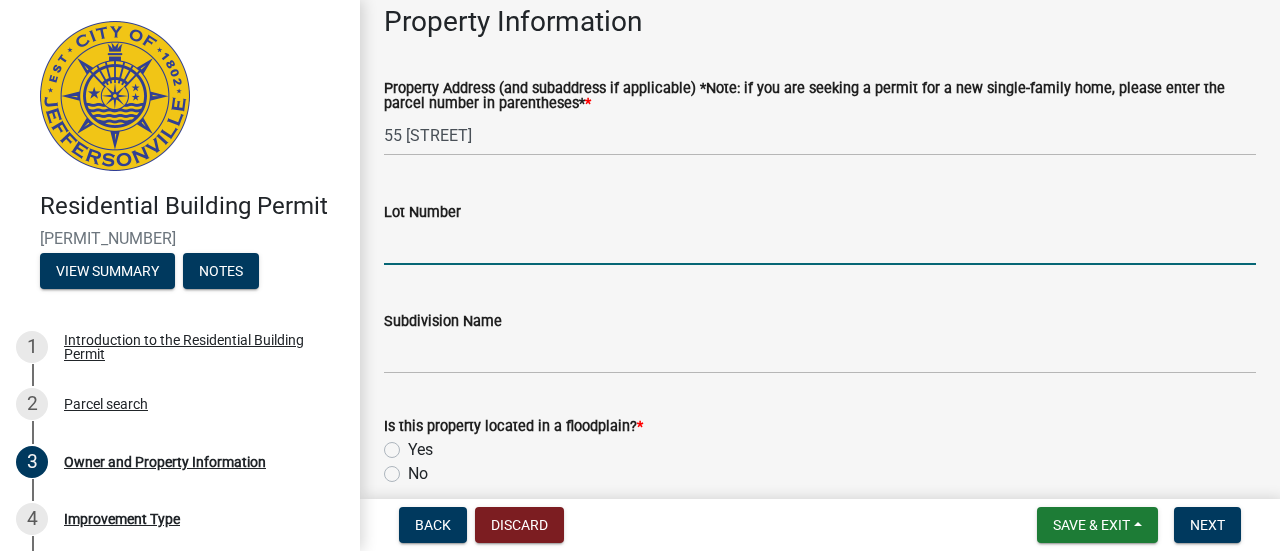 click on "Lot Number" at bounding box center (820, 244) 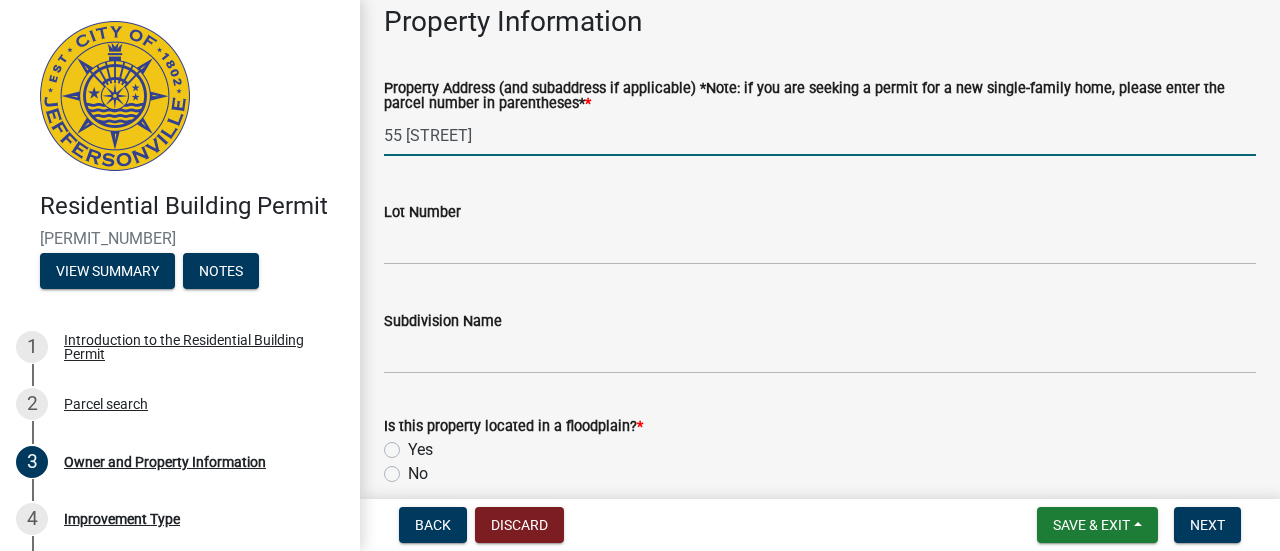 click on "55 [STREET]" at bounding box center [820, 135] 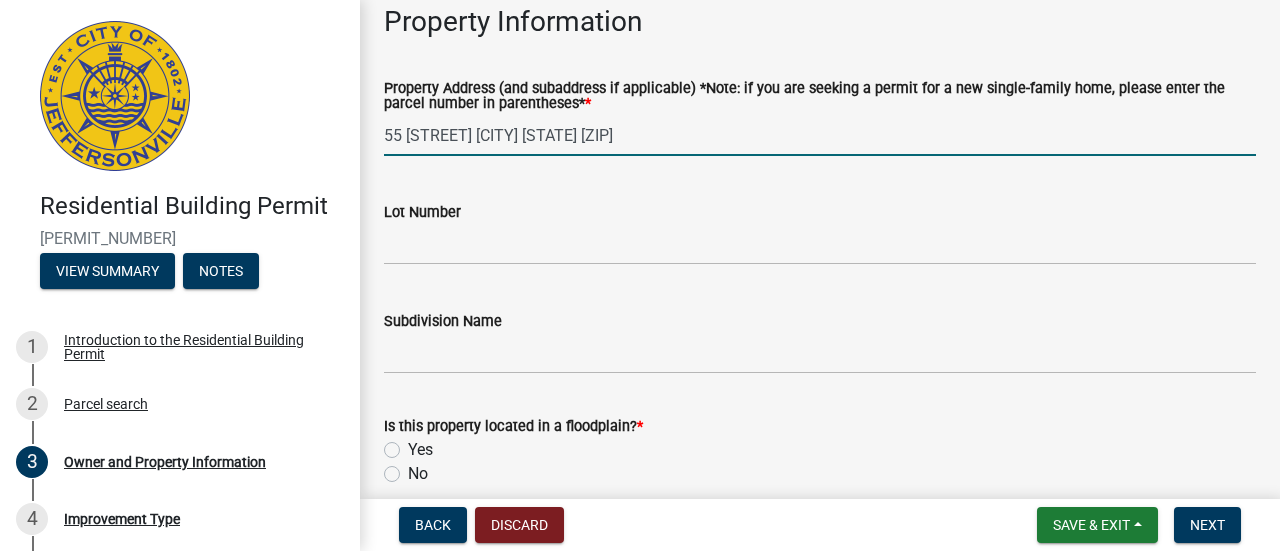type on "55 [STREET] [CITY] [STATE] [ZIP]" 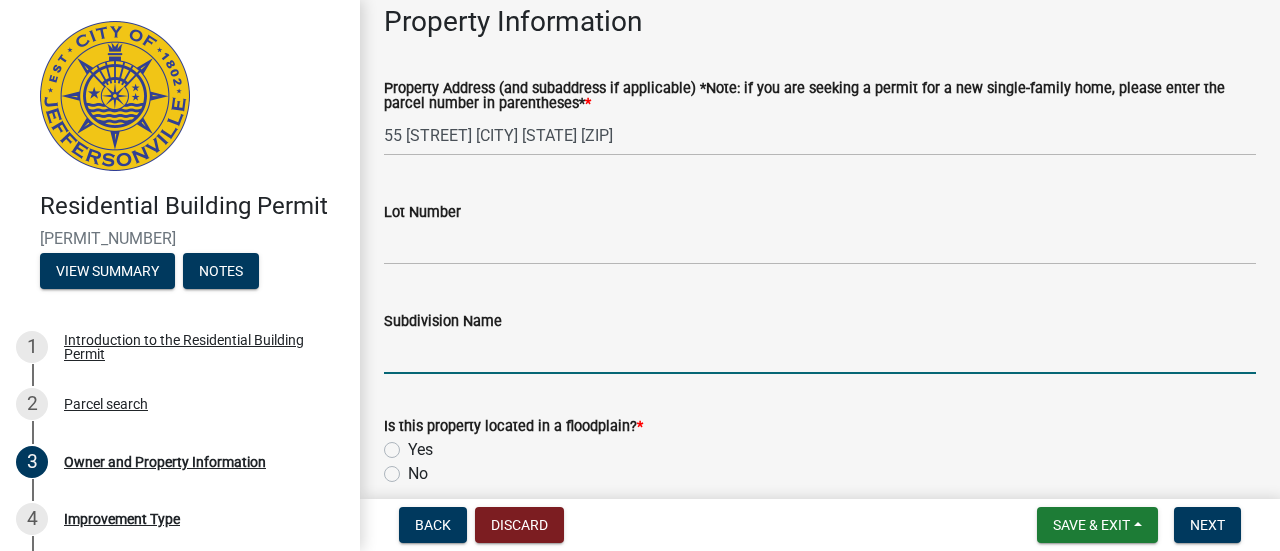 click on "Subdivision Name" at bounding box center (820, 353) 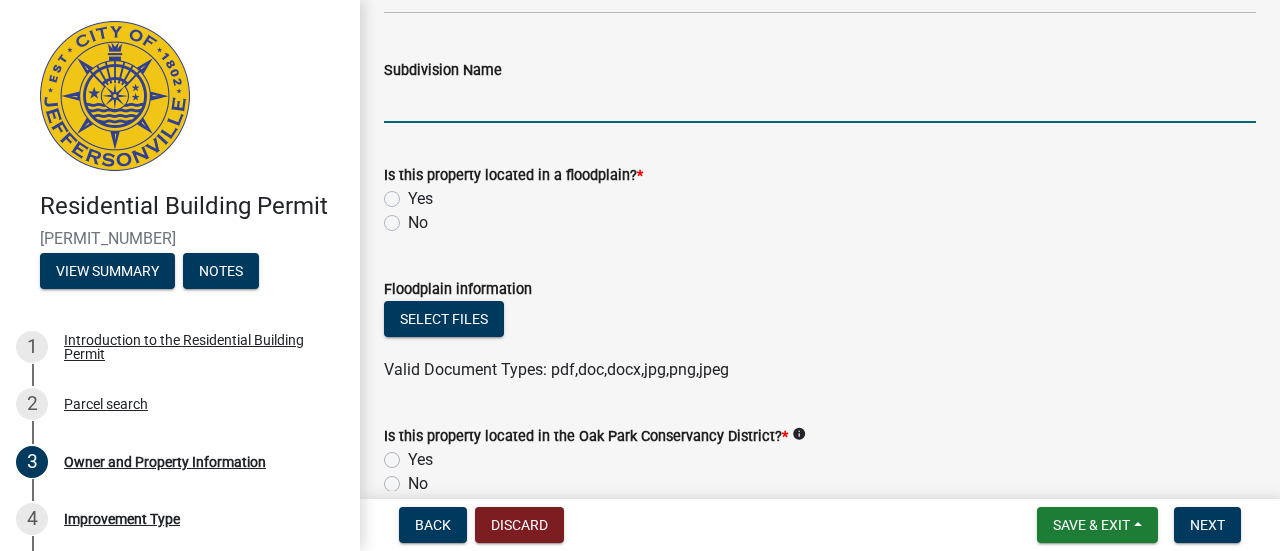 scroll, scrollTop: 1295, scrollLeft: 0, axis: vertical 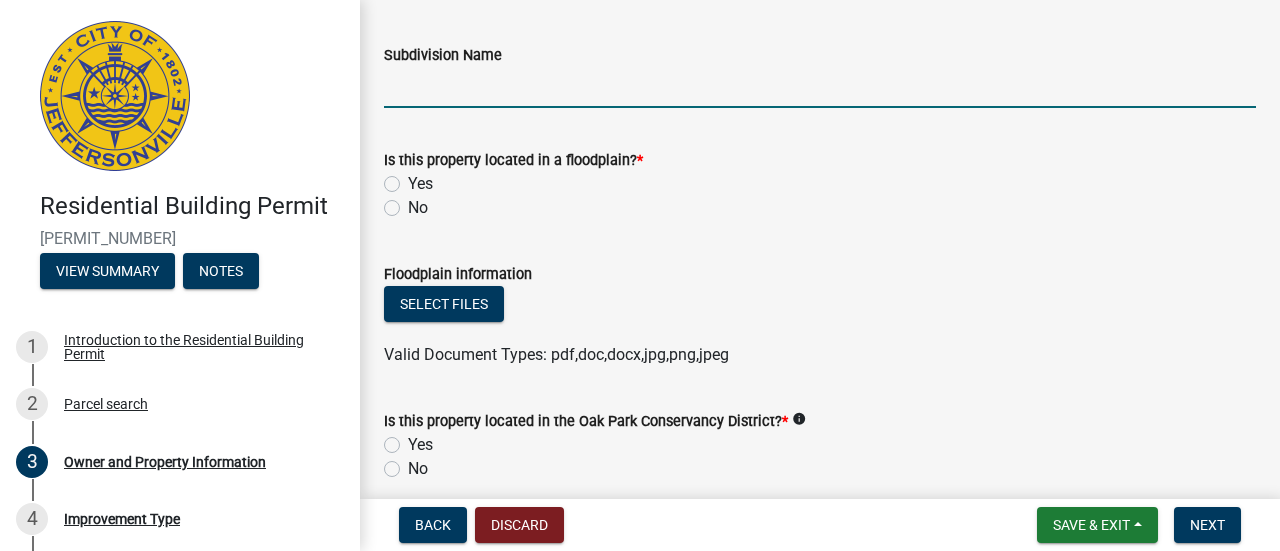 click on "No" 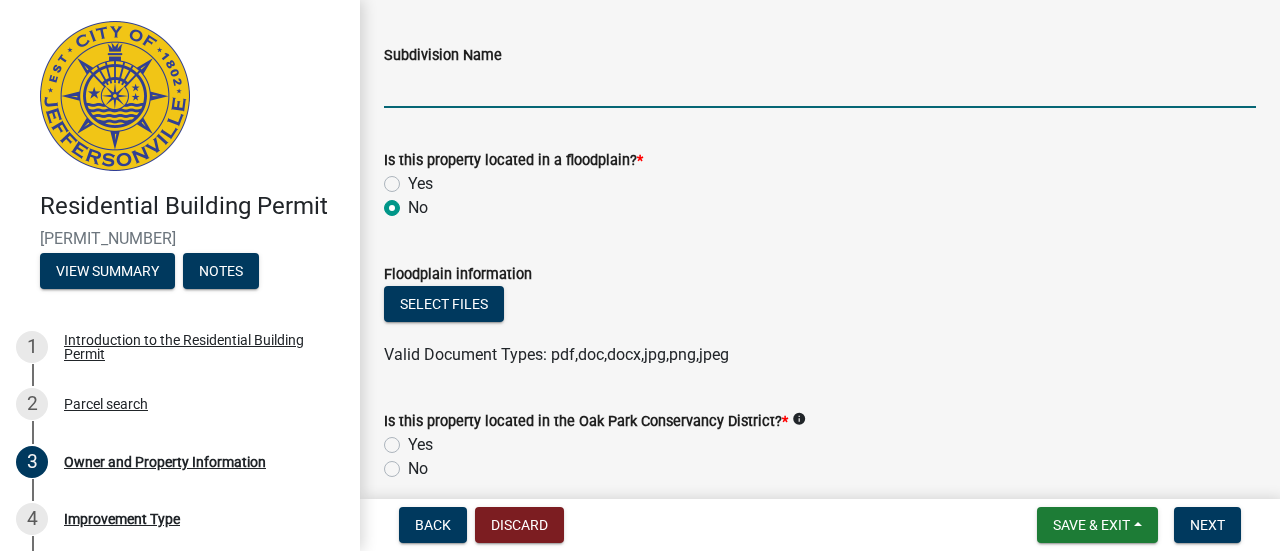radio on "true" 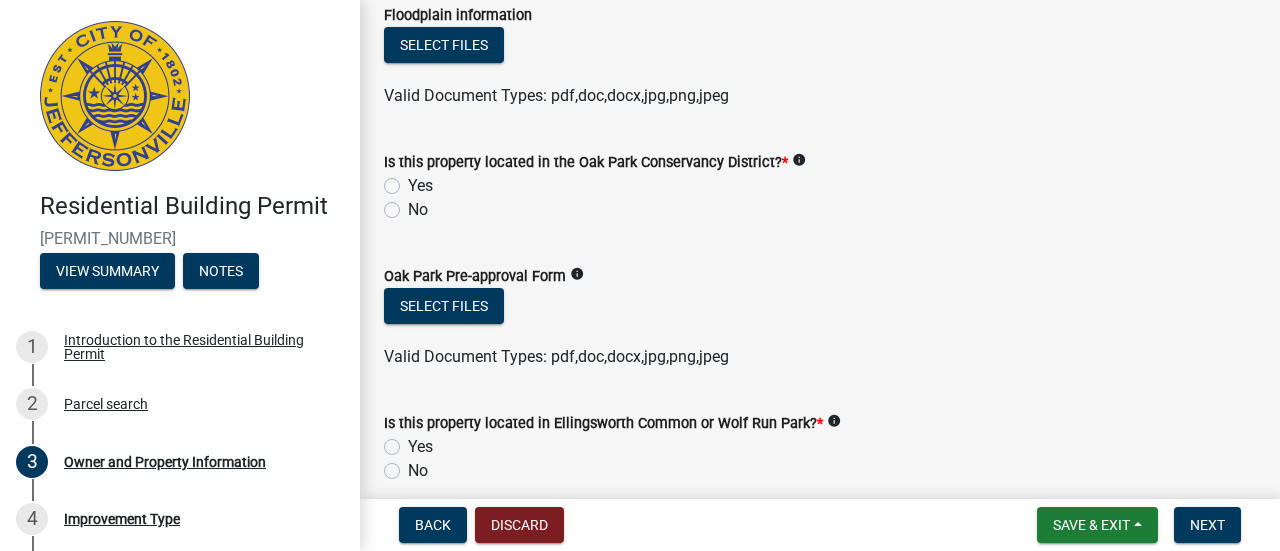 scroll, scrollTop: 1565, scrollLeft: 0, axis: vertical 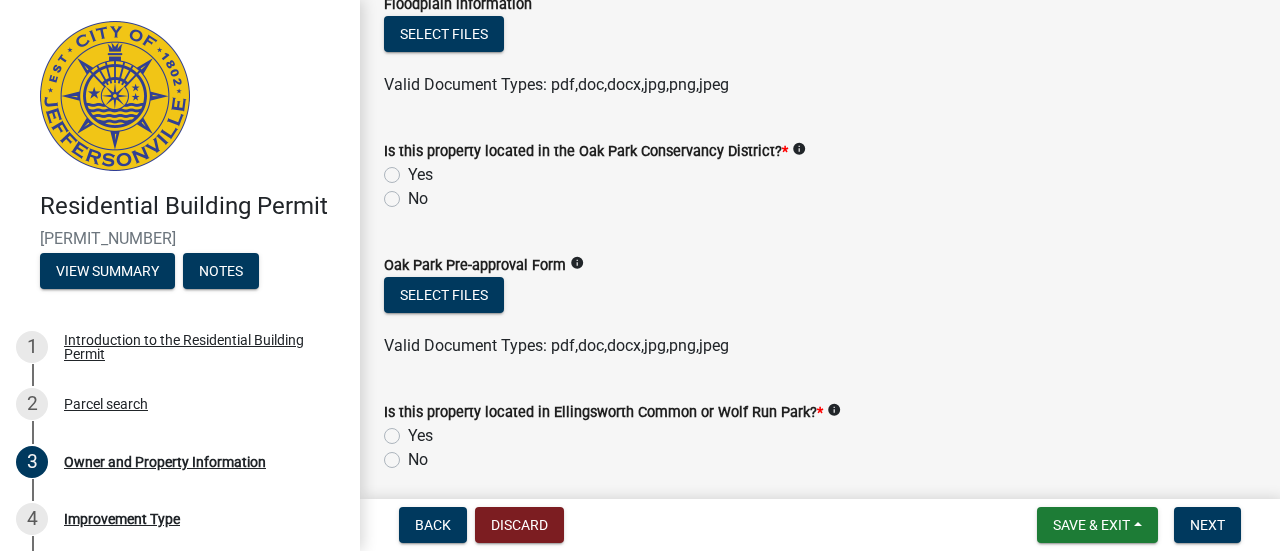 click on "No" 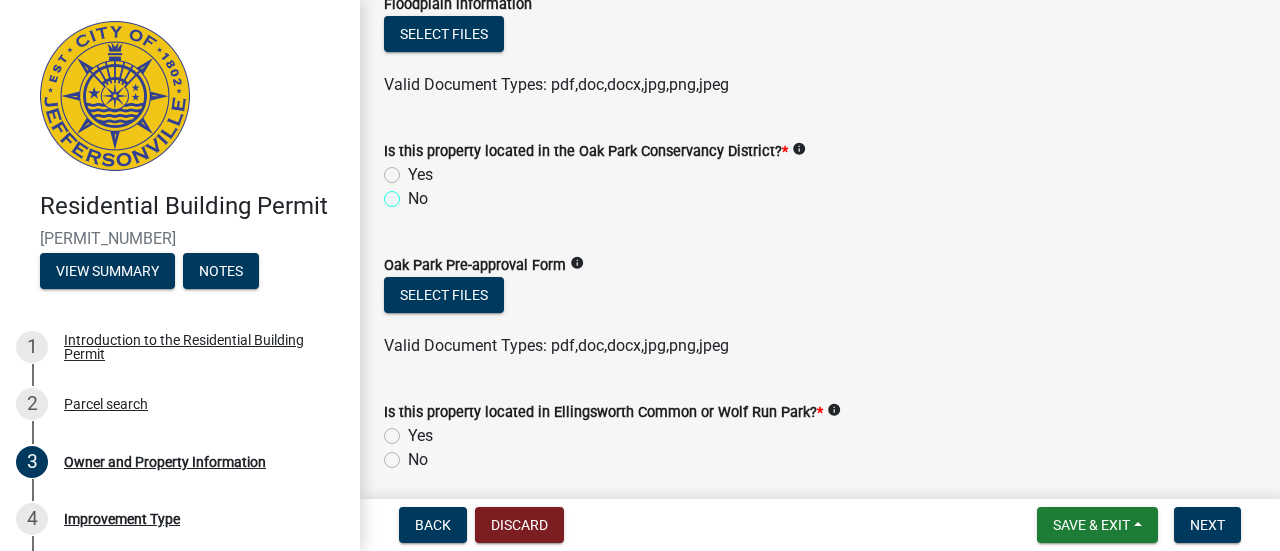 click on "No" at bounding box center [414, 193] 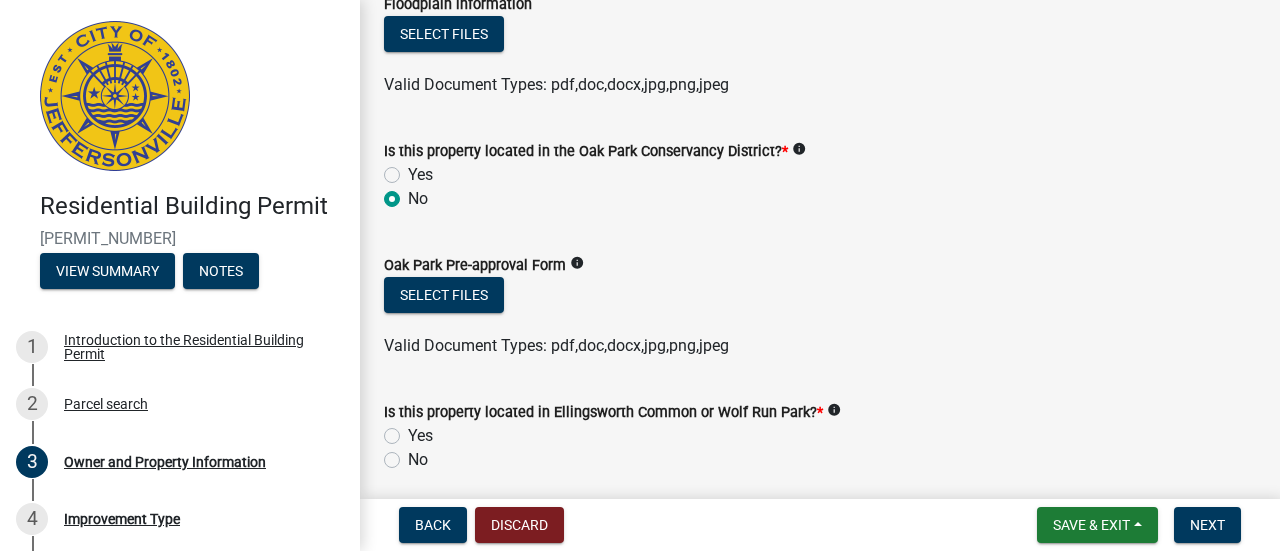 radio on "true" 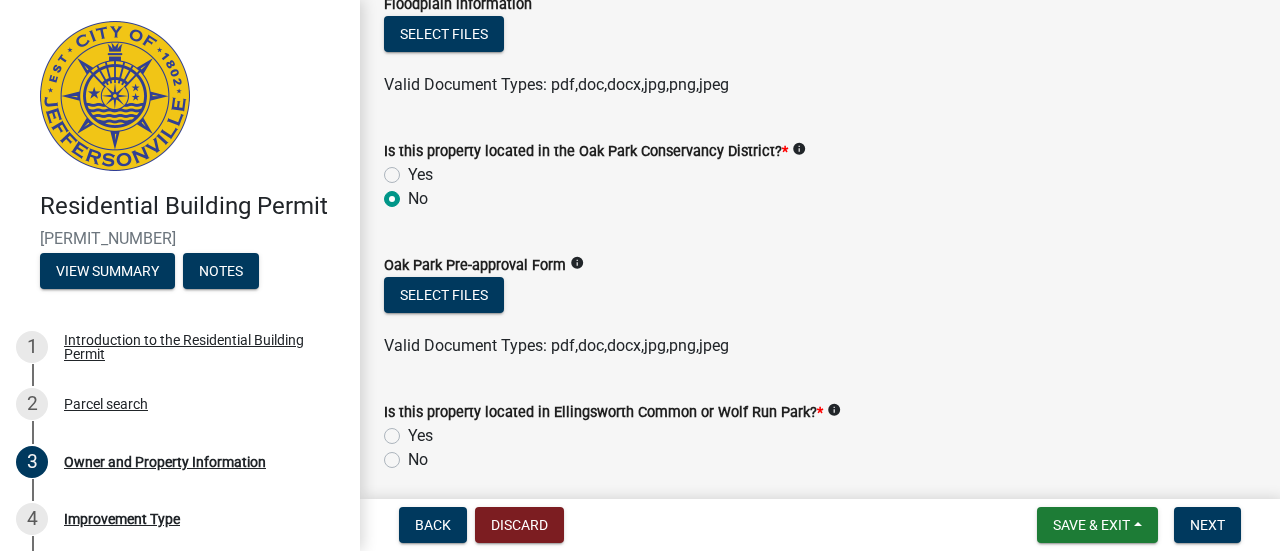 click on "No" 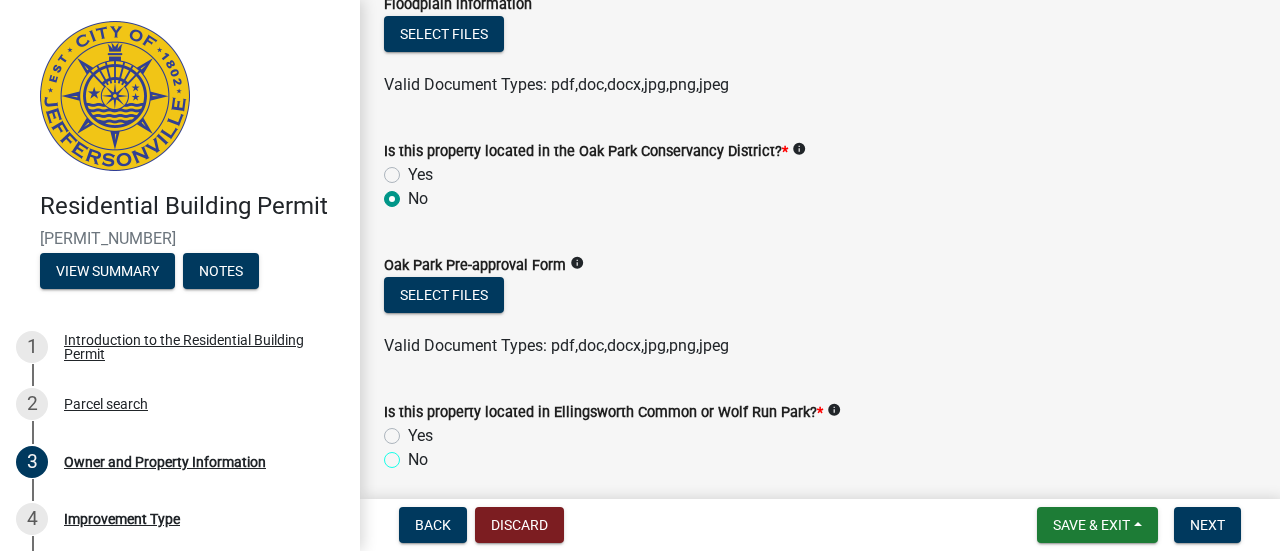 click on "No" at bounding box center [414, 454] 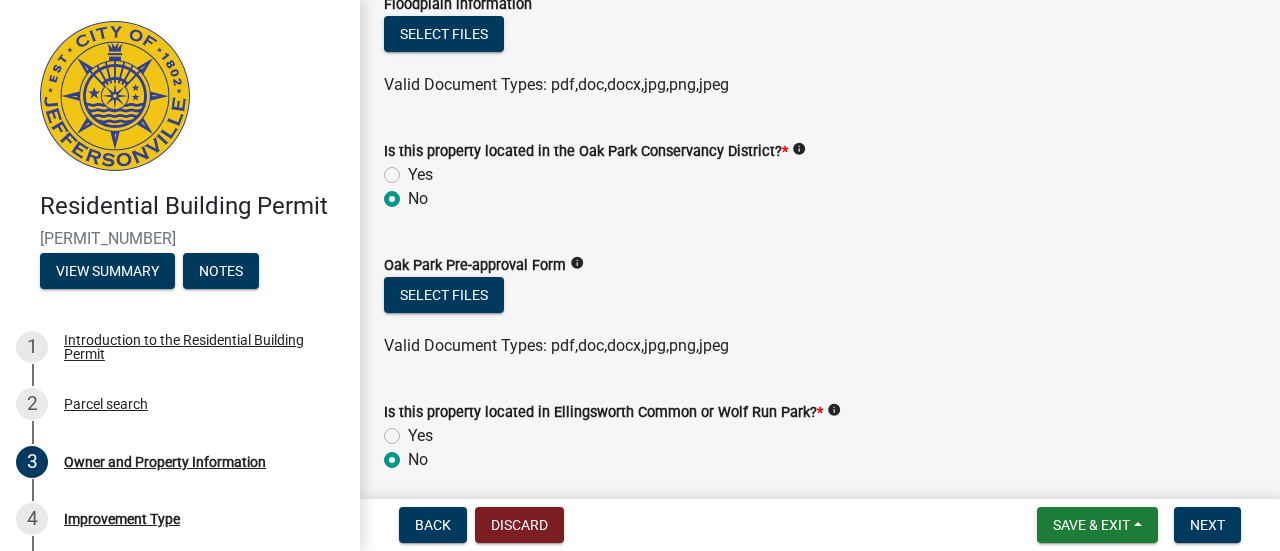 radio on "true" 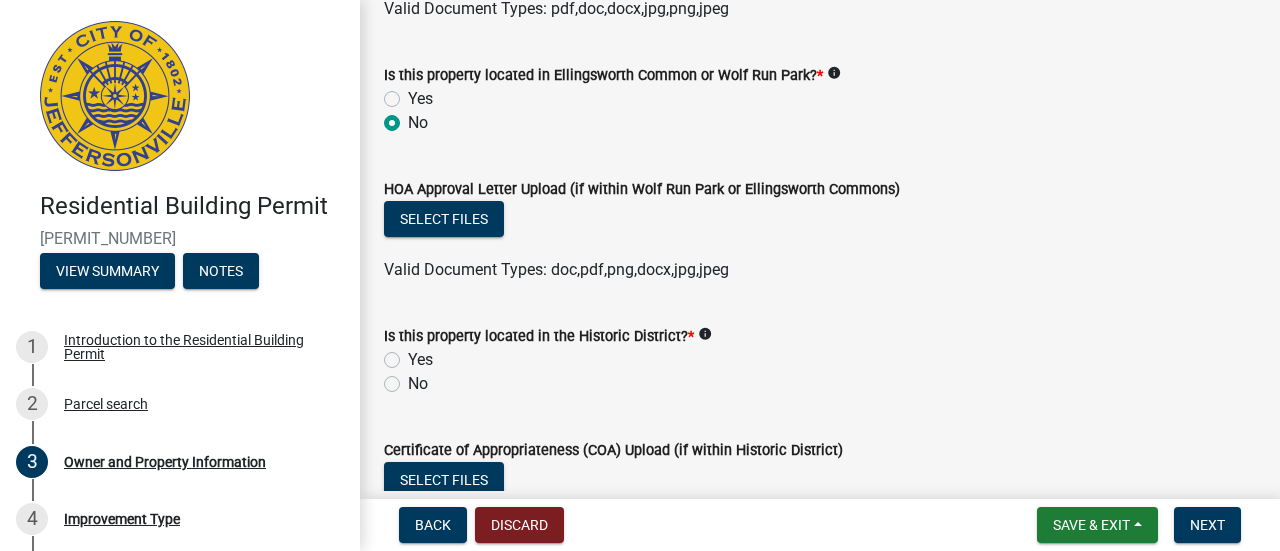 scroll, scrollTop: 1905, scrollLeft: 0, axis: vertical 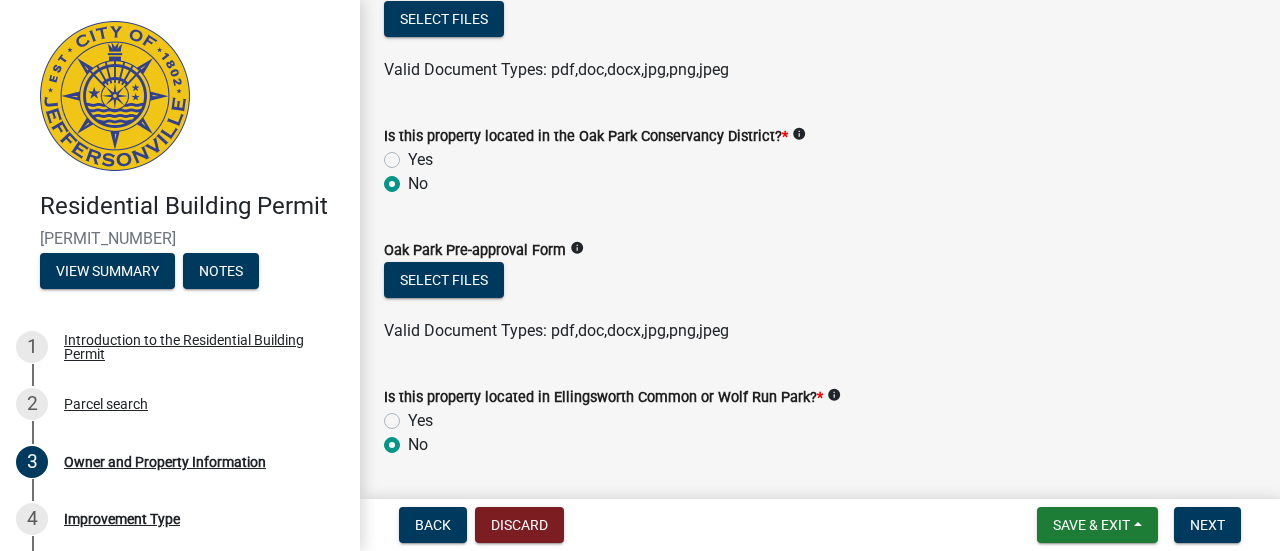 click on "Yes" 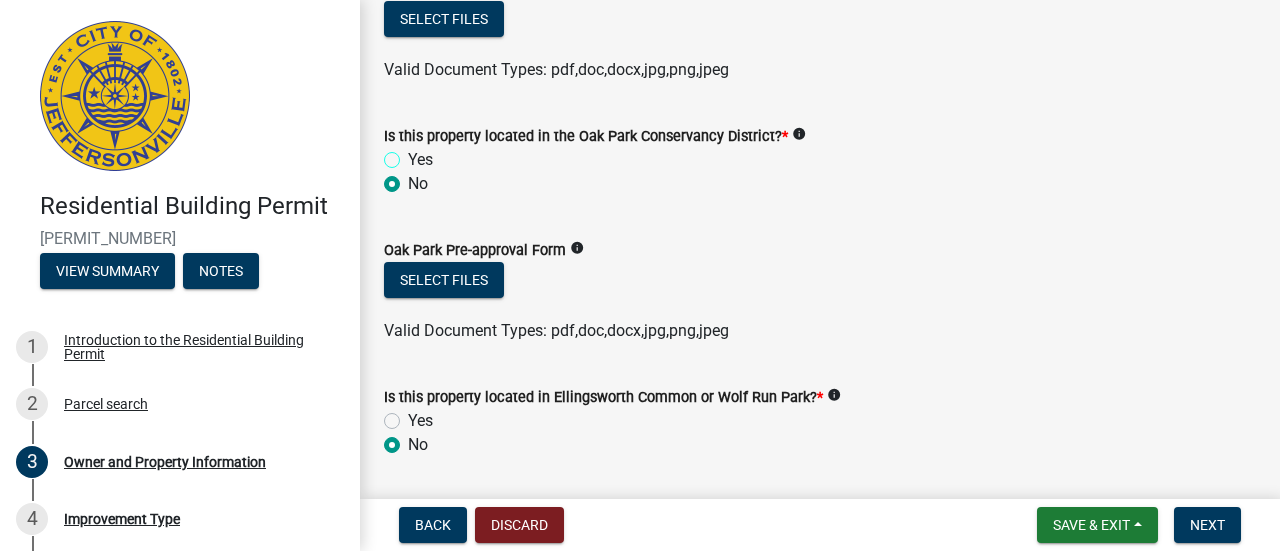 click on "Yes" at bounding box center (414, 154) 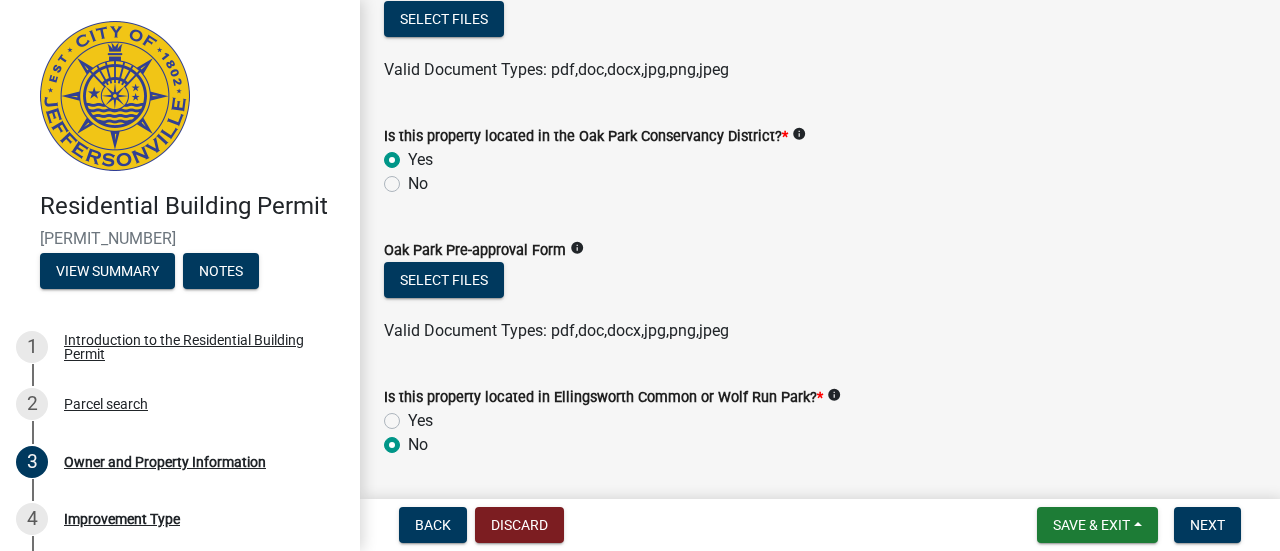 radio on "true" 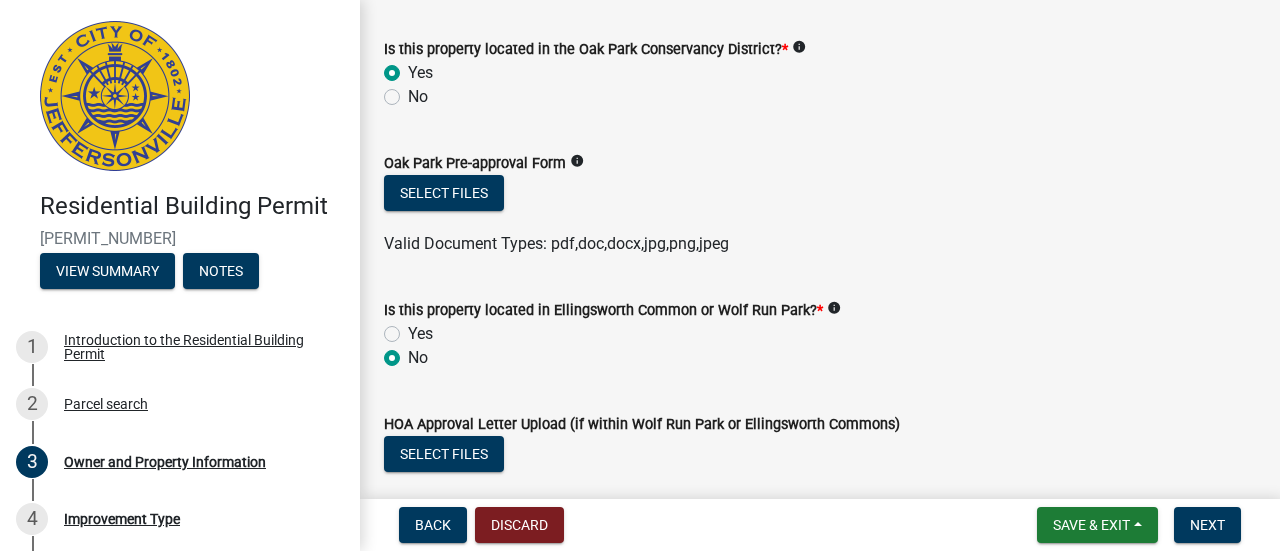 scroll, scrollTop: 1686, scrollLeft: 0, axis: vertical 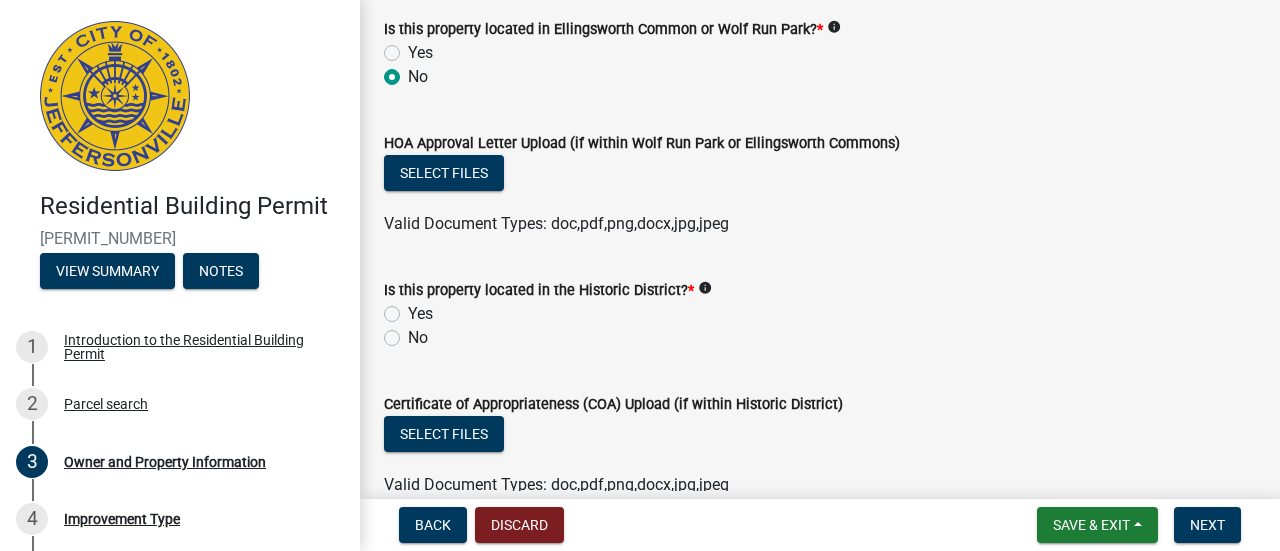 click on "No" 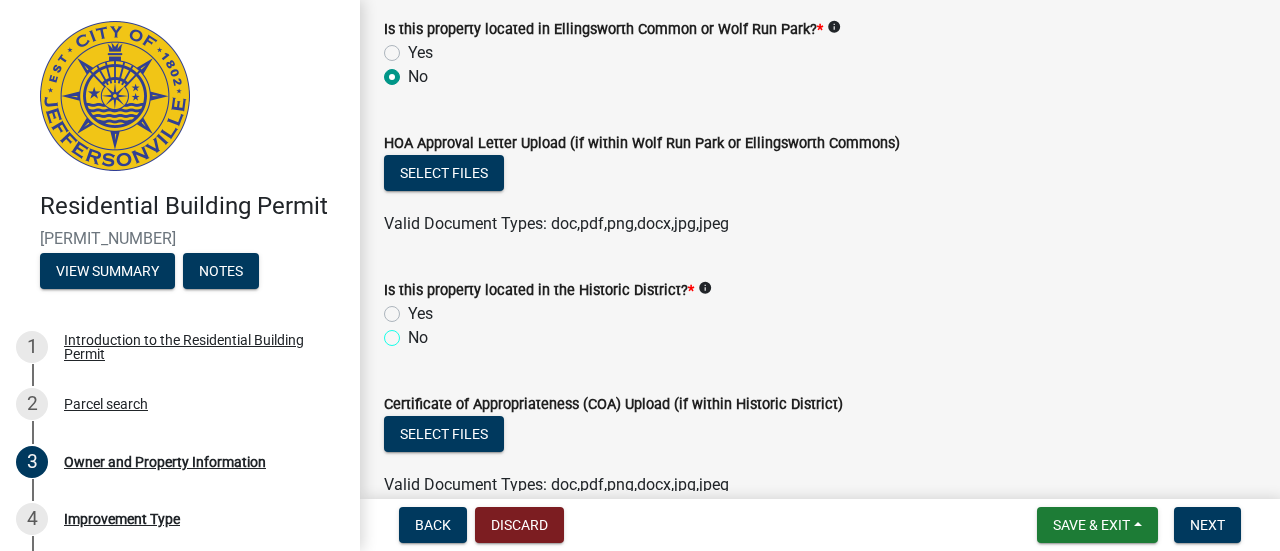 click on "No" at bounding box center (414, 332) 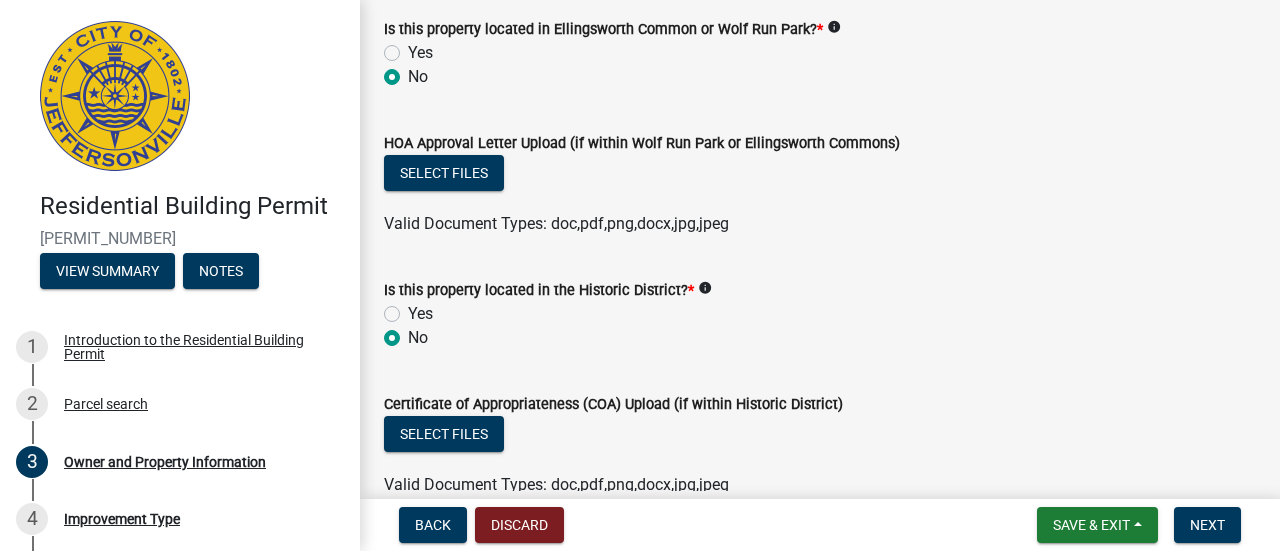 radio on "true" 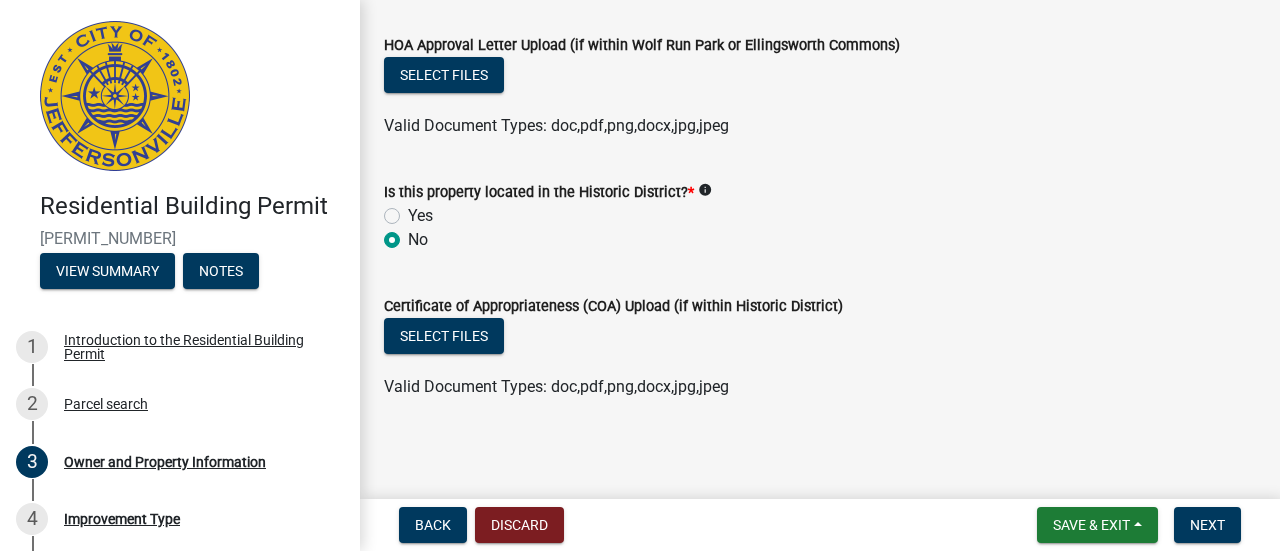 scroll, scrollTop: 2050, scrollLeft: 0, axis: vertical 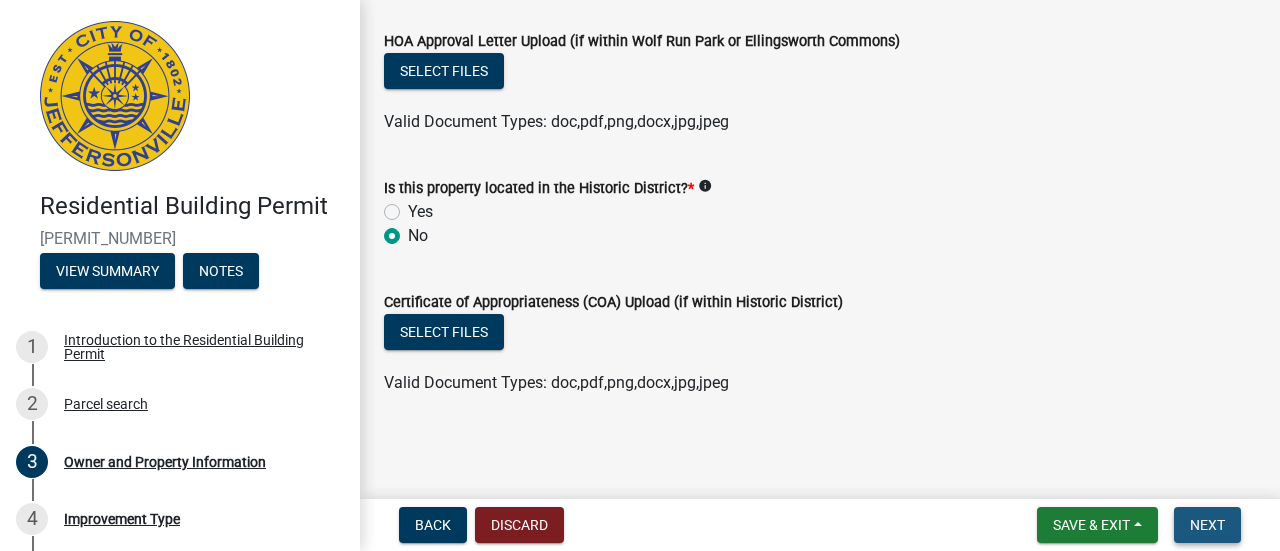 click on "Next" at bounding box center [1207, 525] 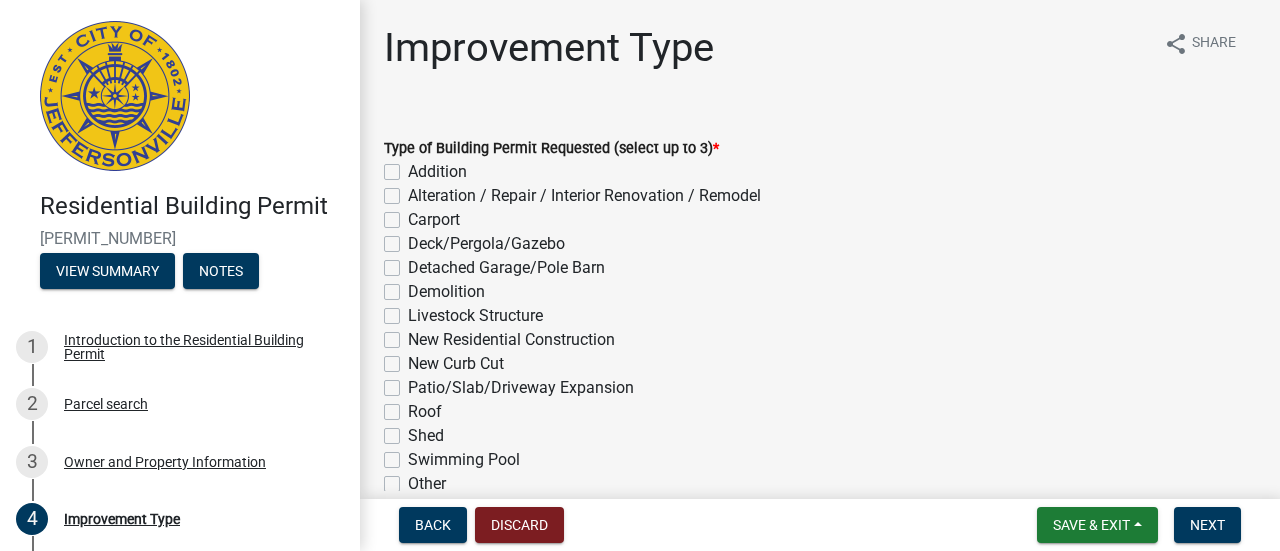 click on "Addition" 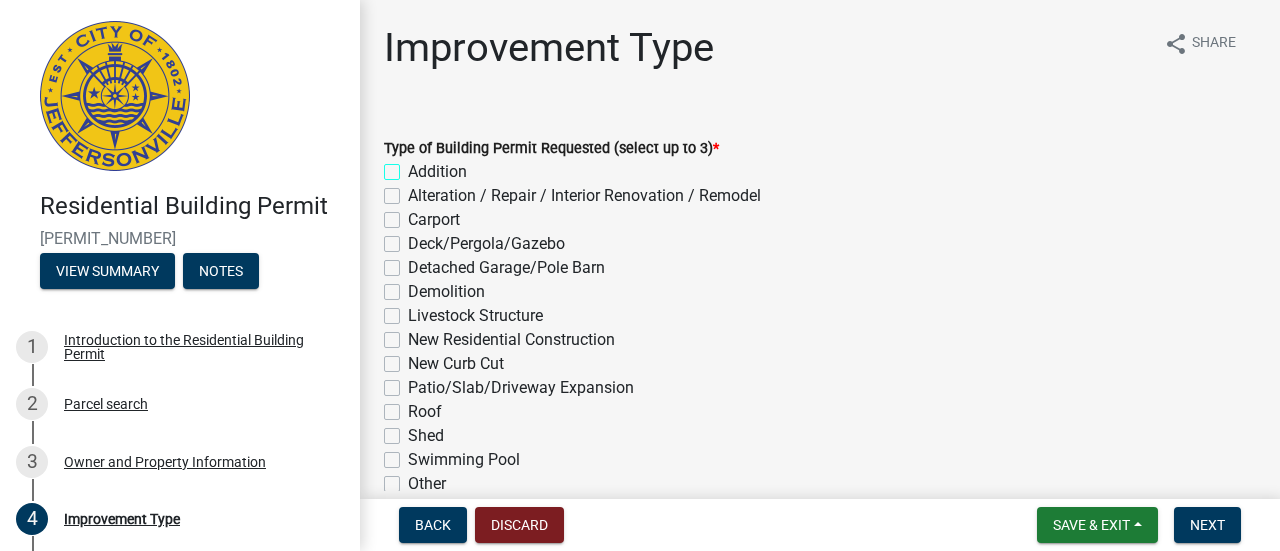 click on "Addition" at bounding box center [414, 166] 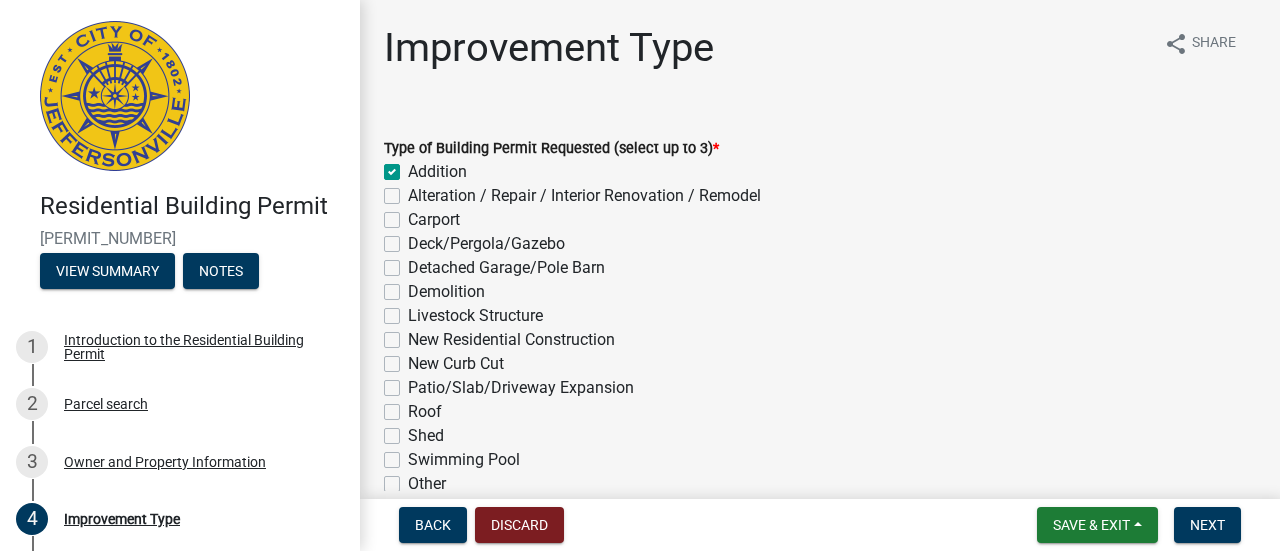 checkbox on "true" 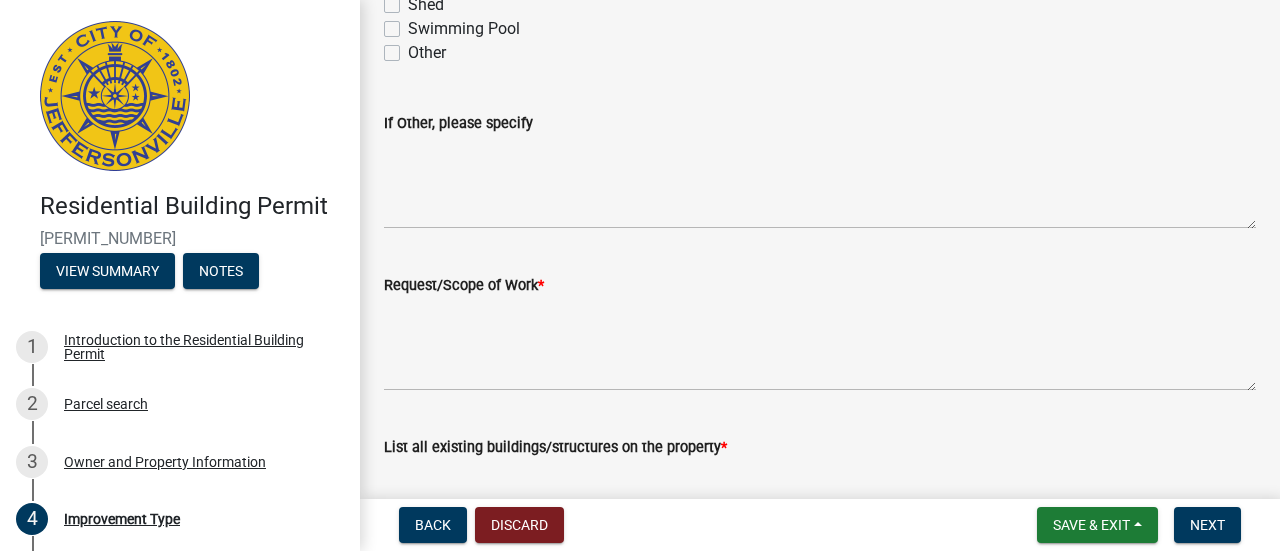 scroll, scrollTop: 454, scrollLeft: 0, axis: vertical 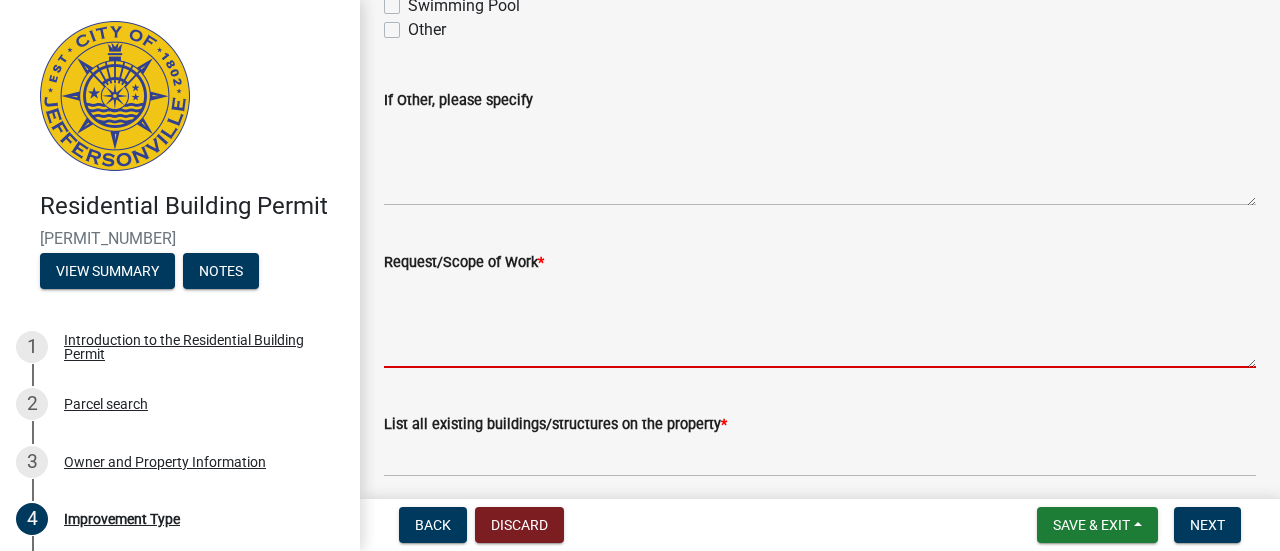 click on "Request/Scope of Work  *" at bounding box center [820, 321] 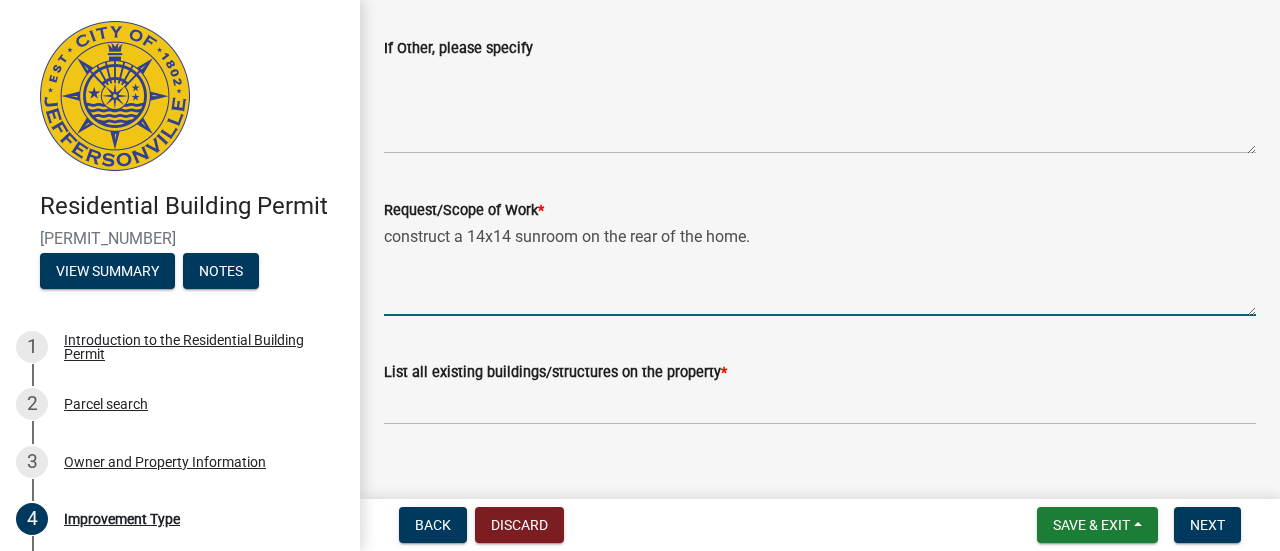 scroll, scrollTop: 534, scrollLeft: 0, axis: vertical 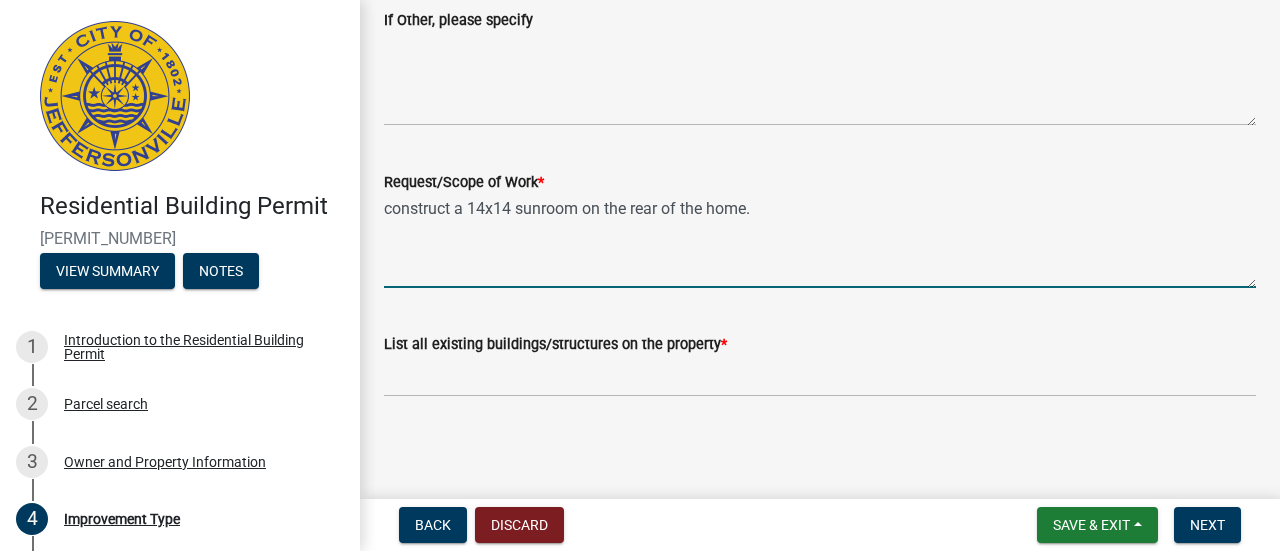 type on "construct a 14x14 sunroom on the rear of the home." 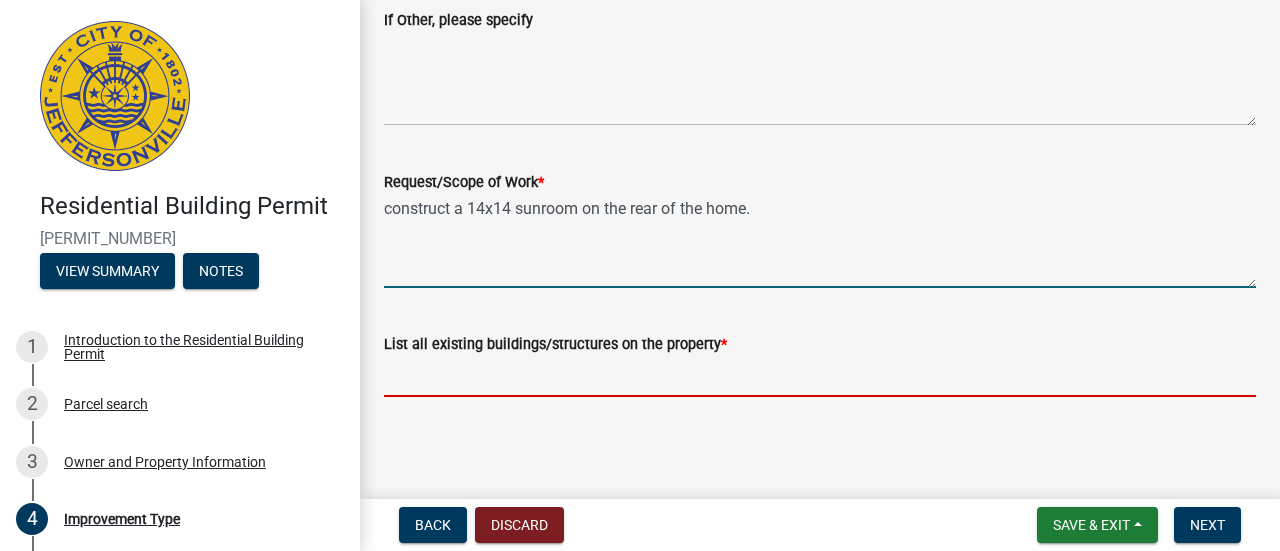 click on "List all existing buildings/structures on the property  *" at bounding box center (820, 376) 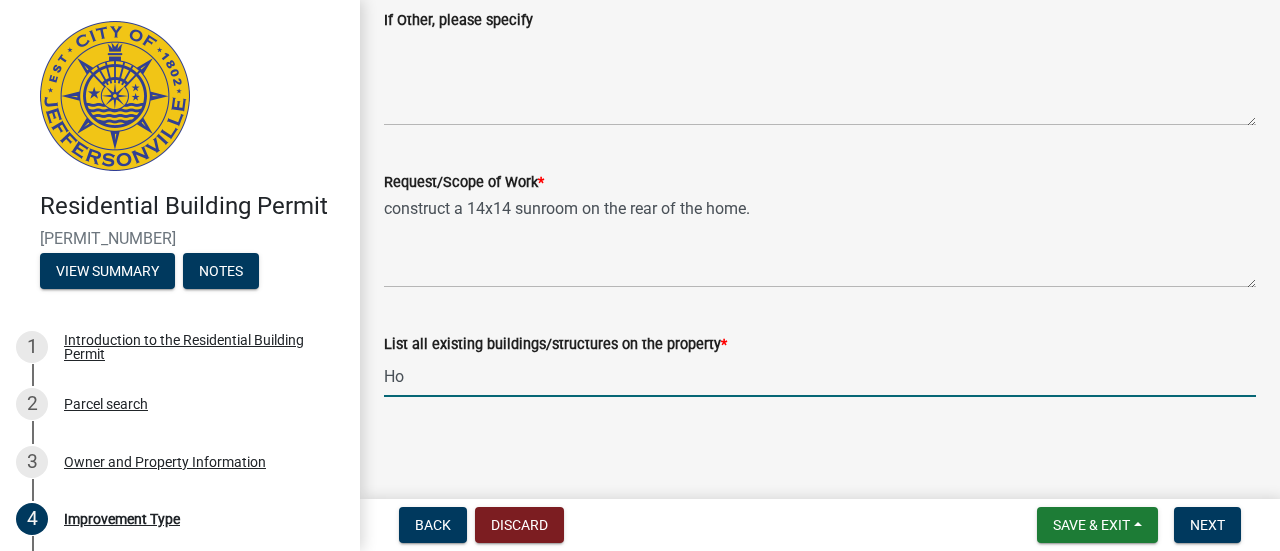 type on "H" 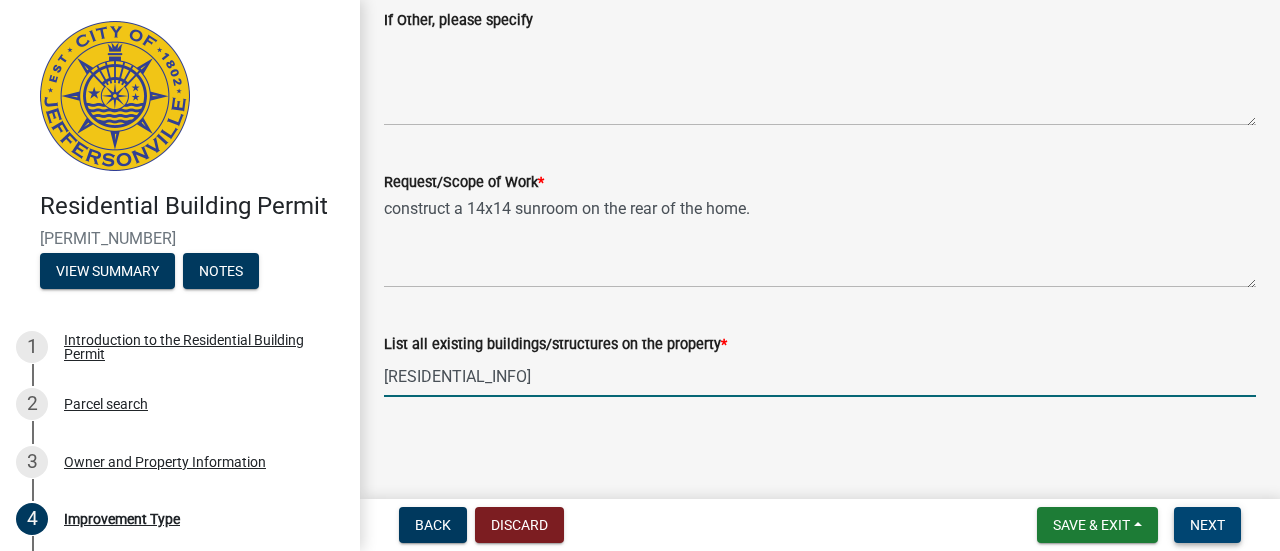 type on "[RESIDENTIAL_INFO]" 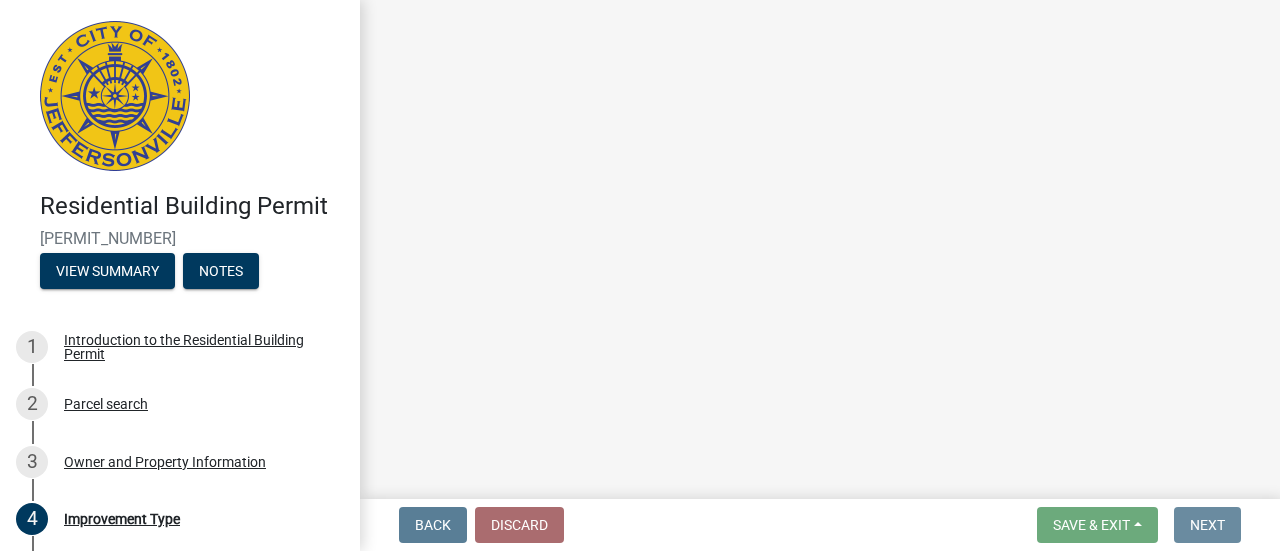 scroll, scrollTop: 0, scrollLeft: 0, axis: both 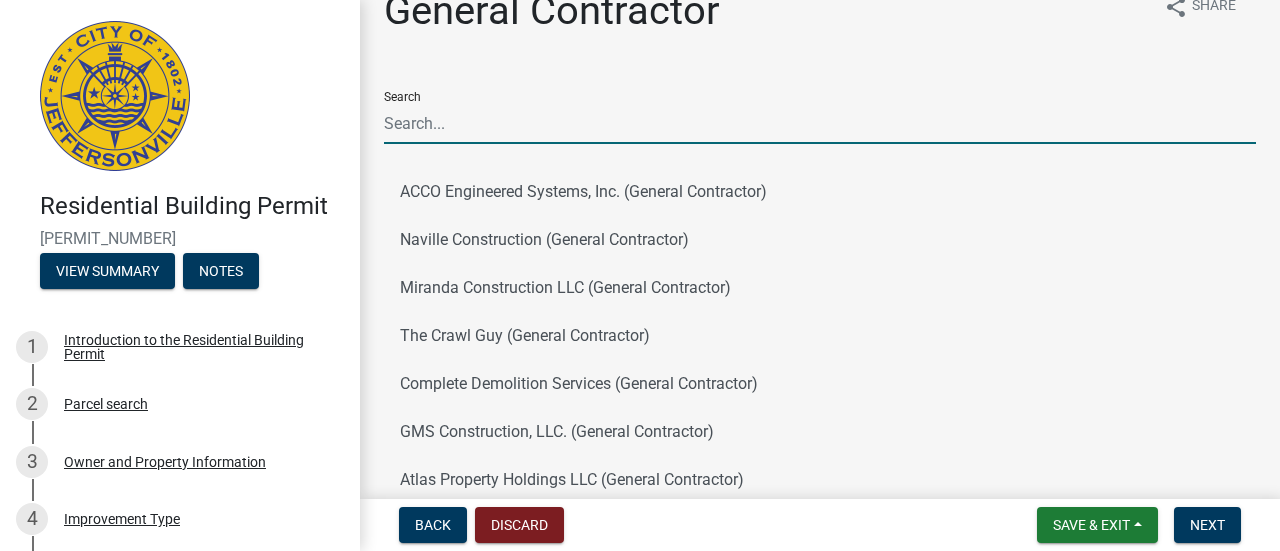 click on "Search" at bounding box center [820, 123] 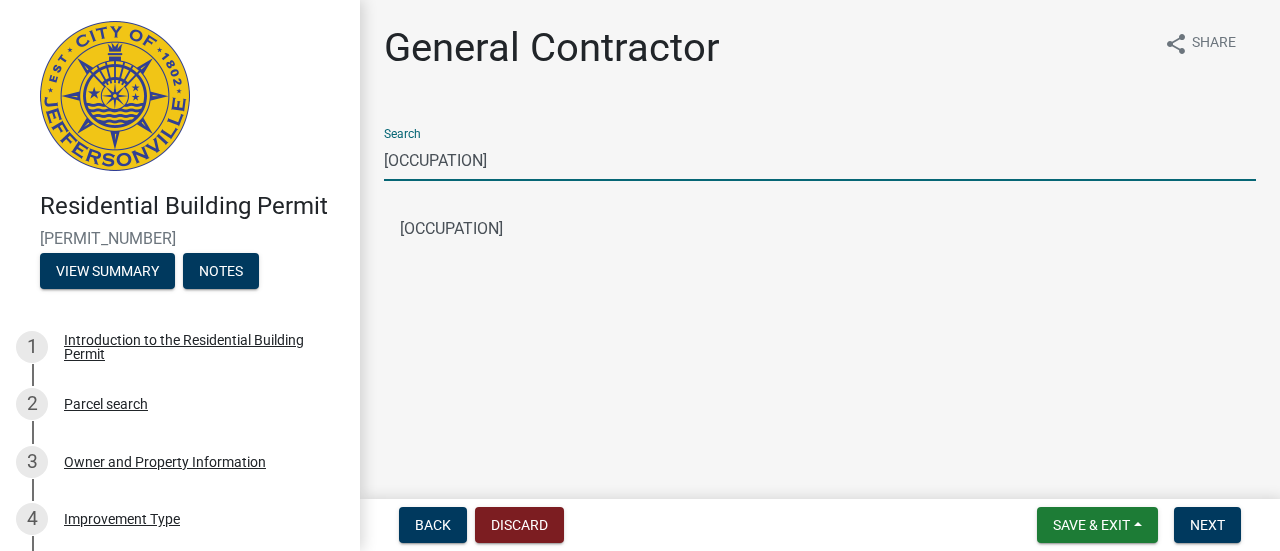 scroll, scrollTop: 0, scrollLeft: 0, axis: both 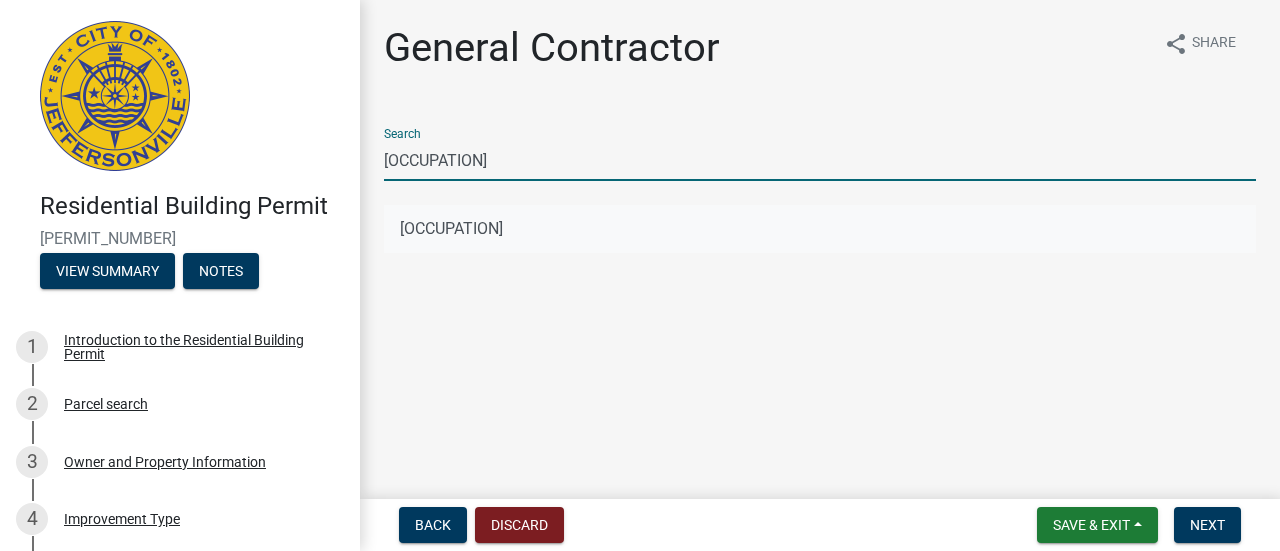type on "[OCCUPATION]" 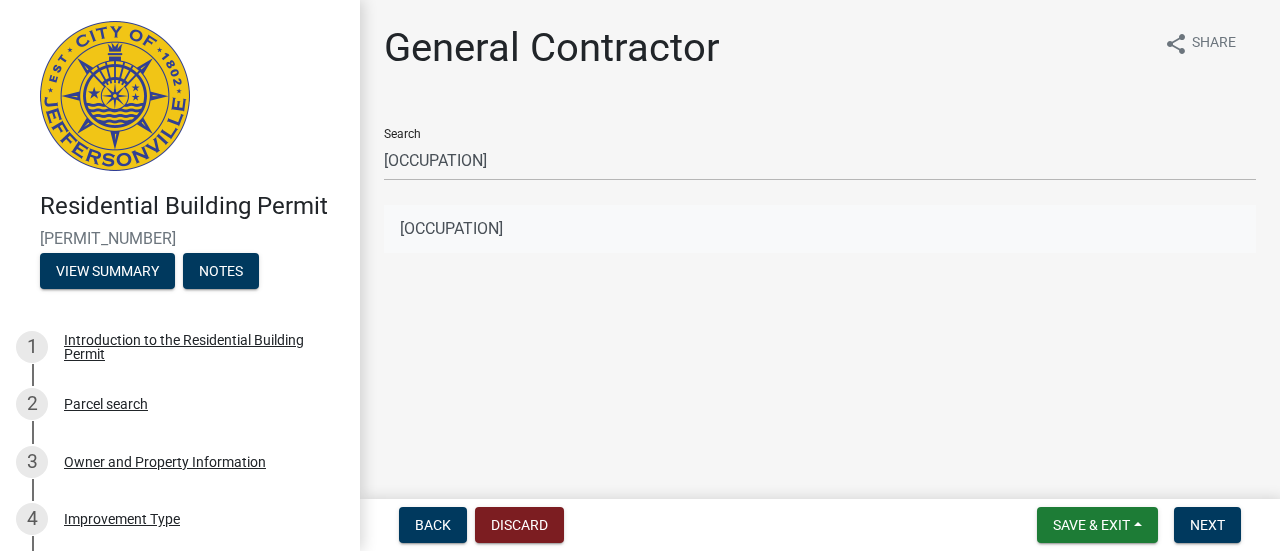 click on "[OCCUPATION]" 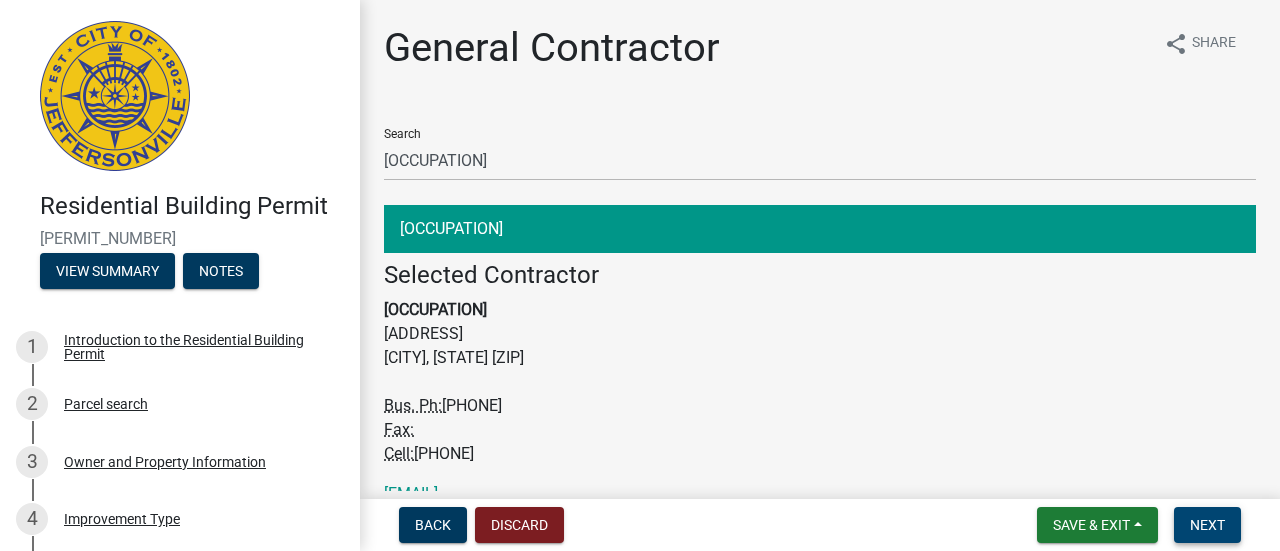 click on "Next" at bounding box center (1207, 525) 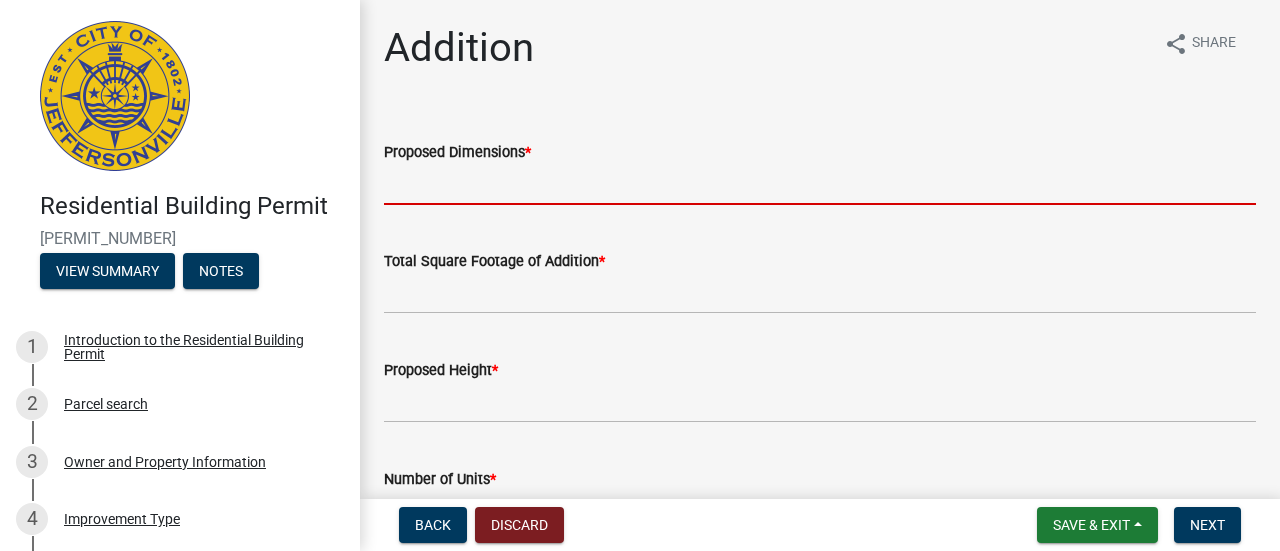 click on "Proposed Dimensions  *" at bounding box center [820, 184] 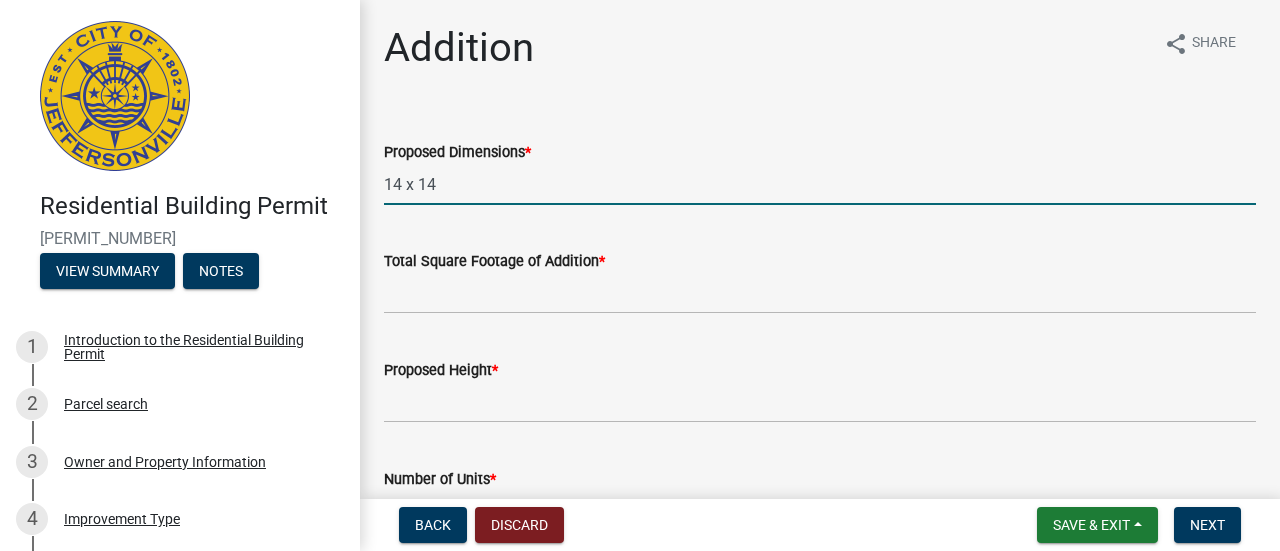 type on "14 x 14" 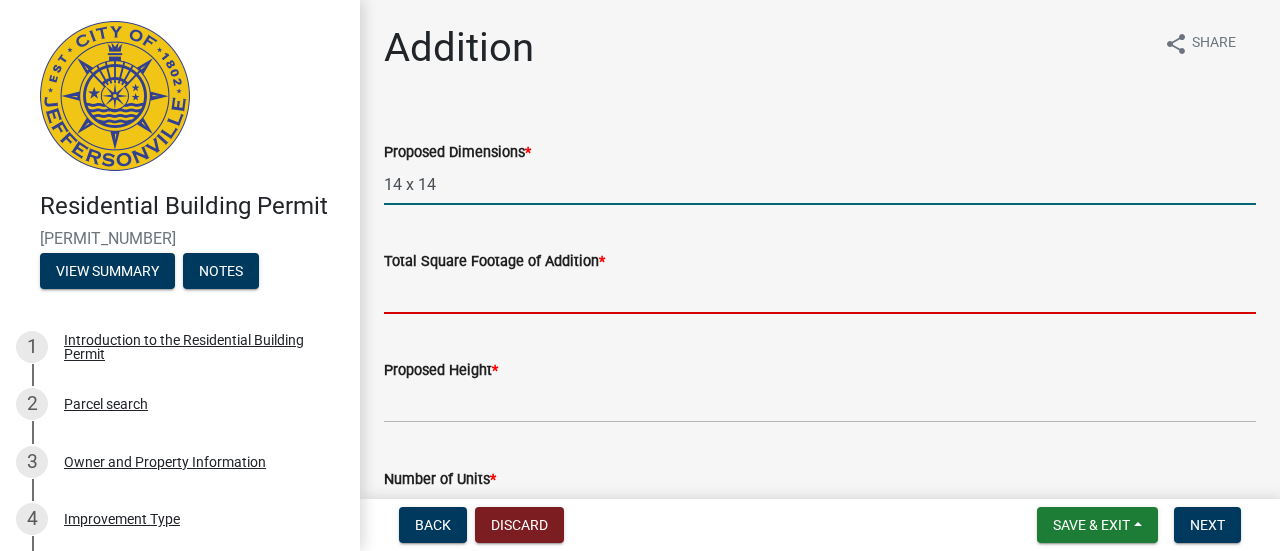 click on "Total Square Footage of Addition  *" at bounding box center (820, 293) 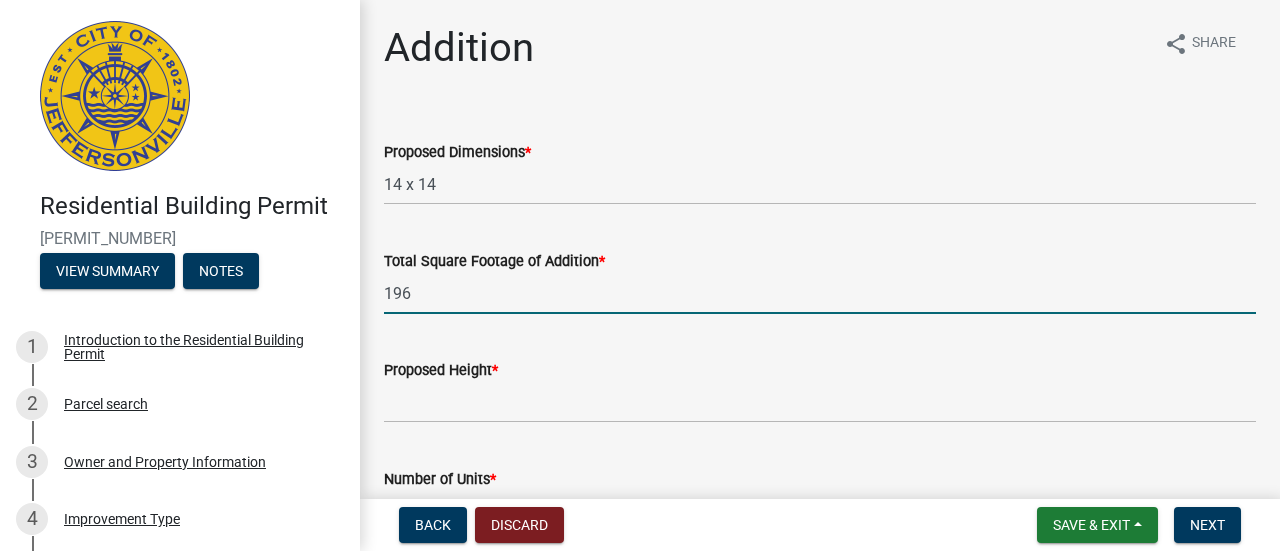 type on "196" 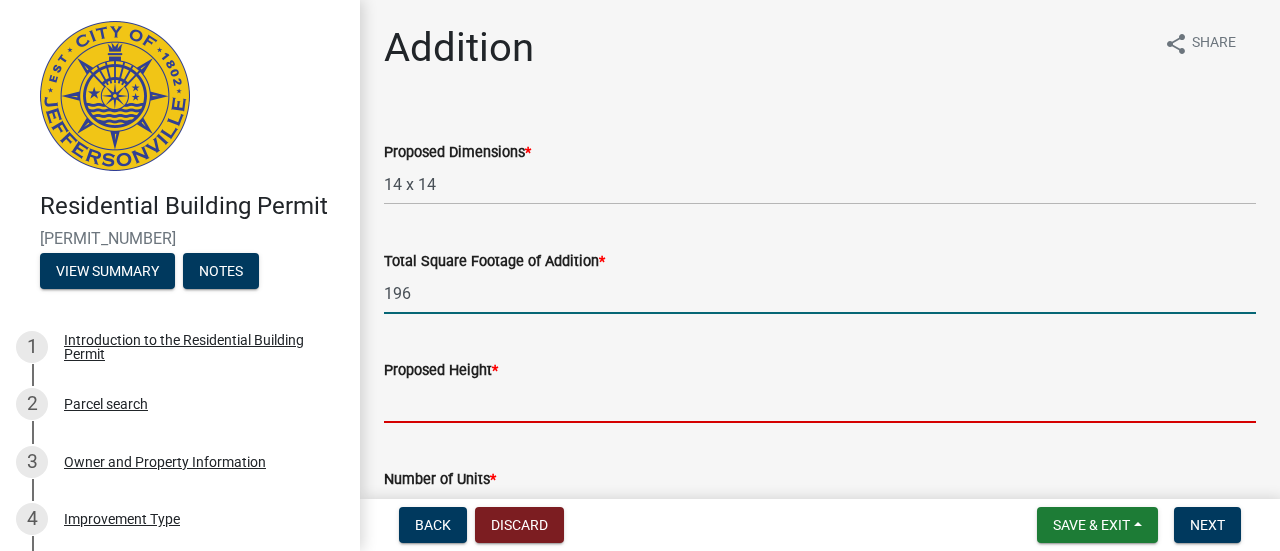 click on "Proposed Height  *" at bounding box center [820, 402] 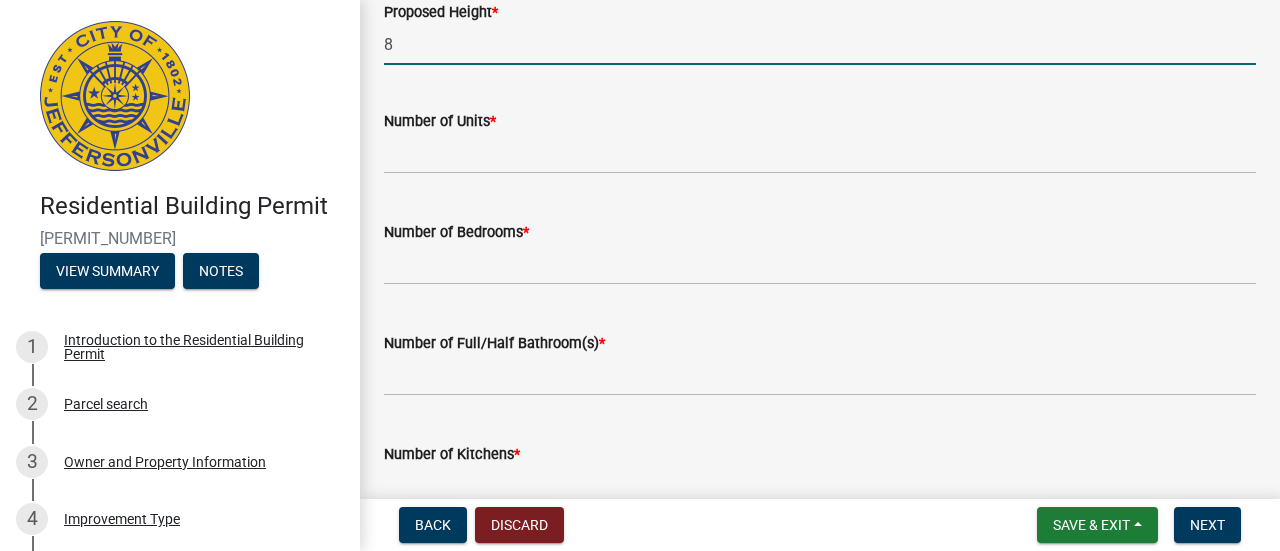 scroll, scrollTop: 362, scrollLeft: 0, axis: vertical 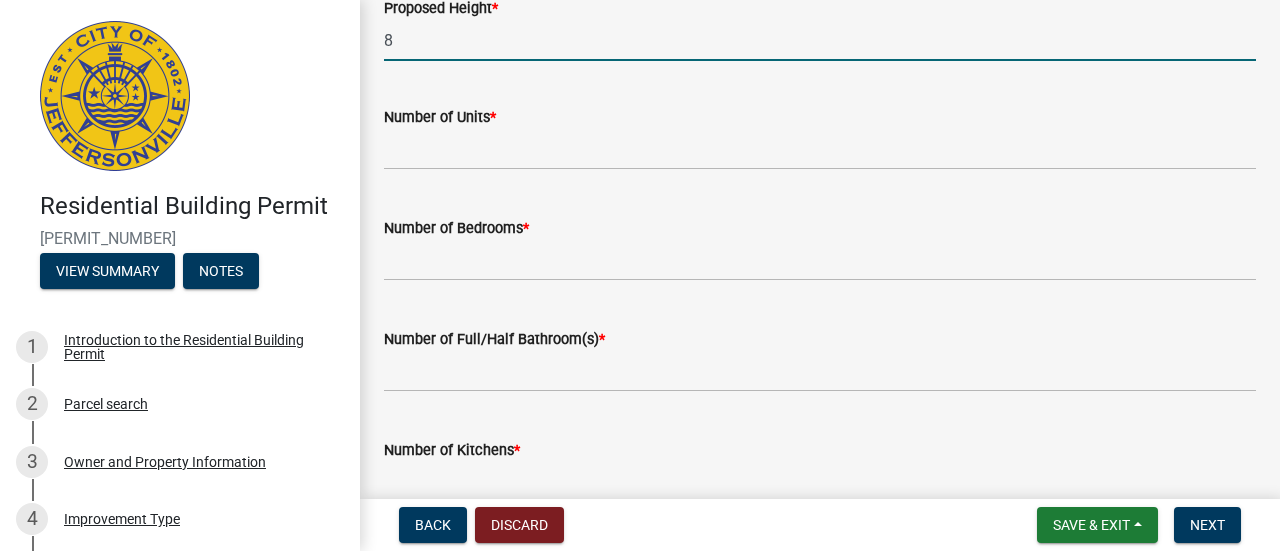 type on "8" 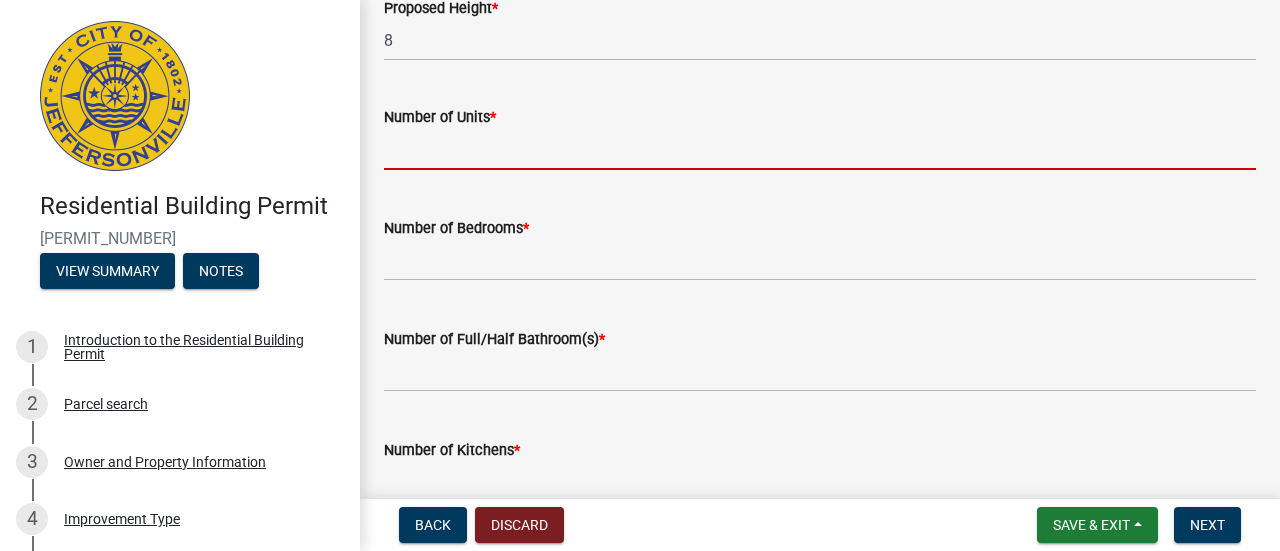 click 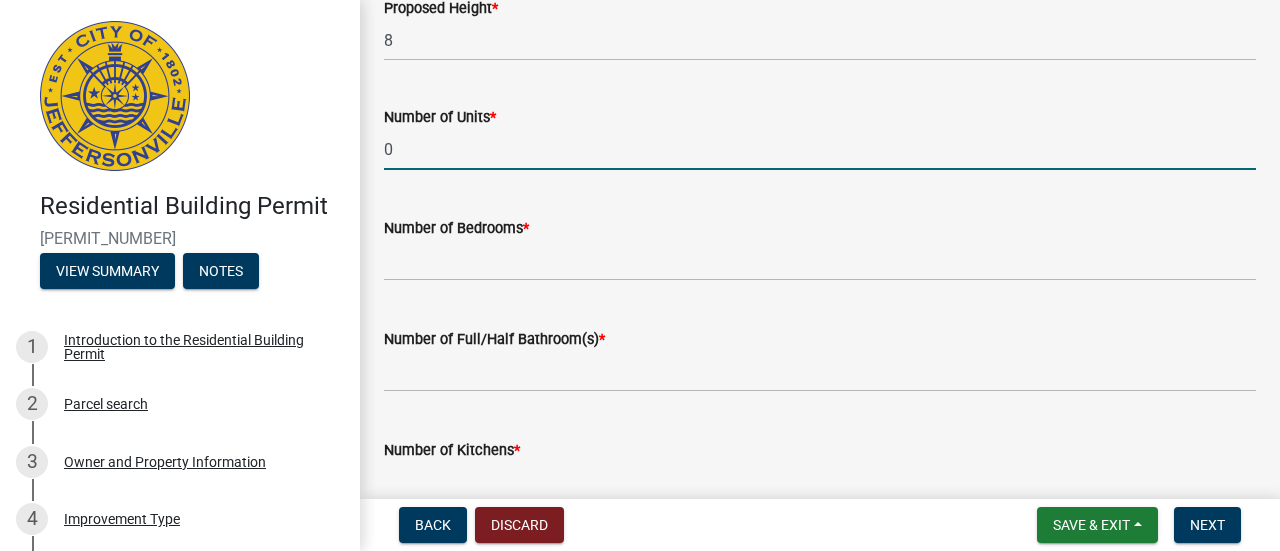 type on "0" 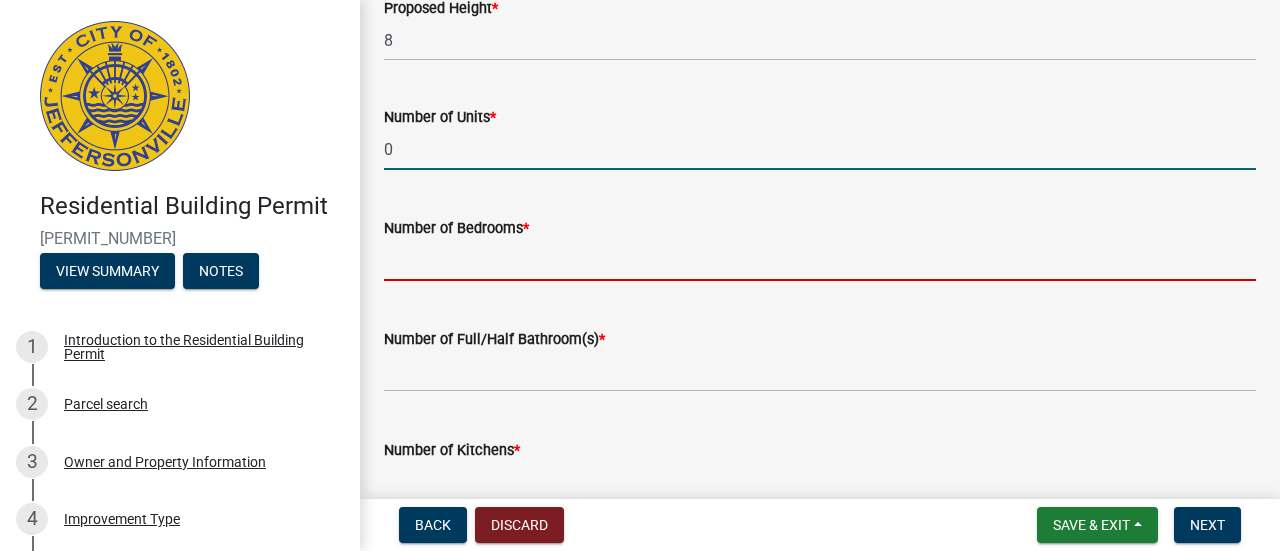 click 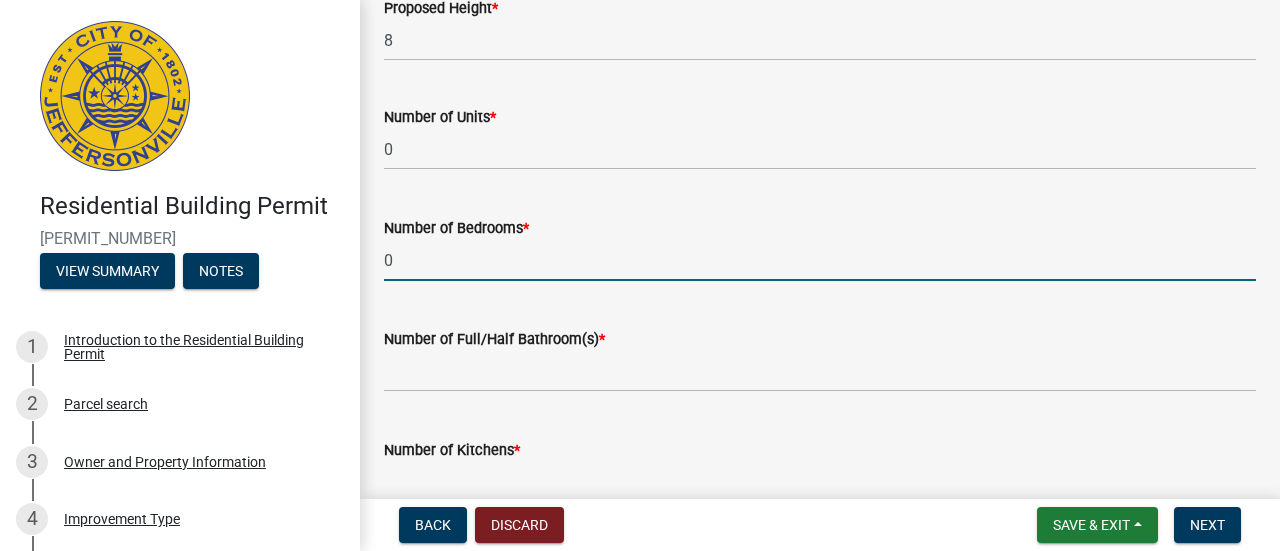 type on "0" 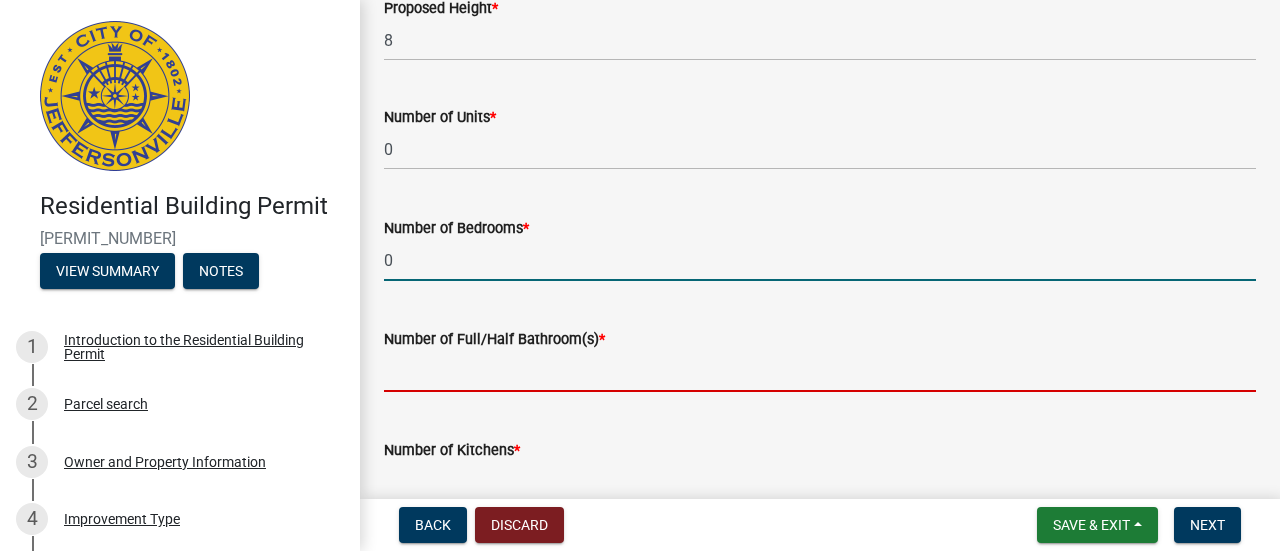 click 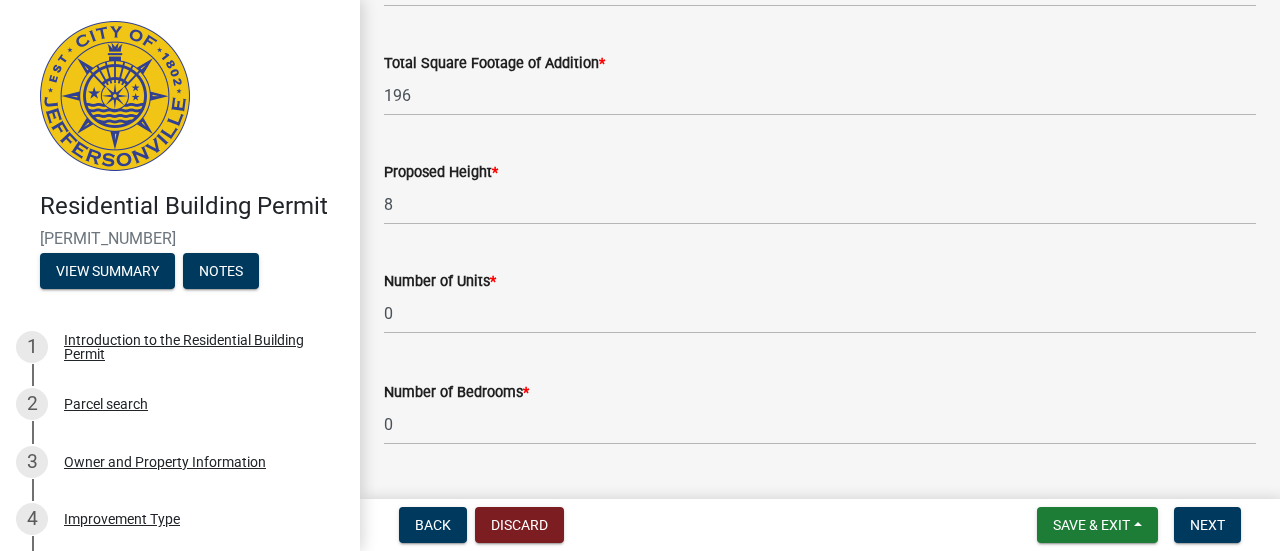 scroll, scrollTop: 189, scrollLeft: 0, axis: vertical 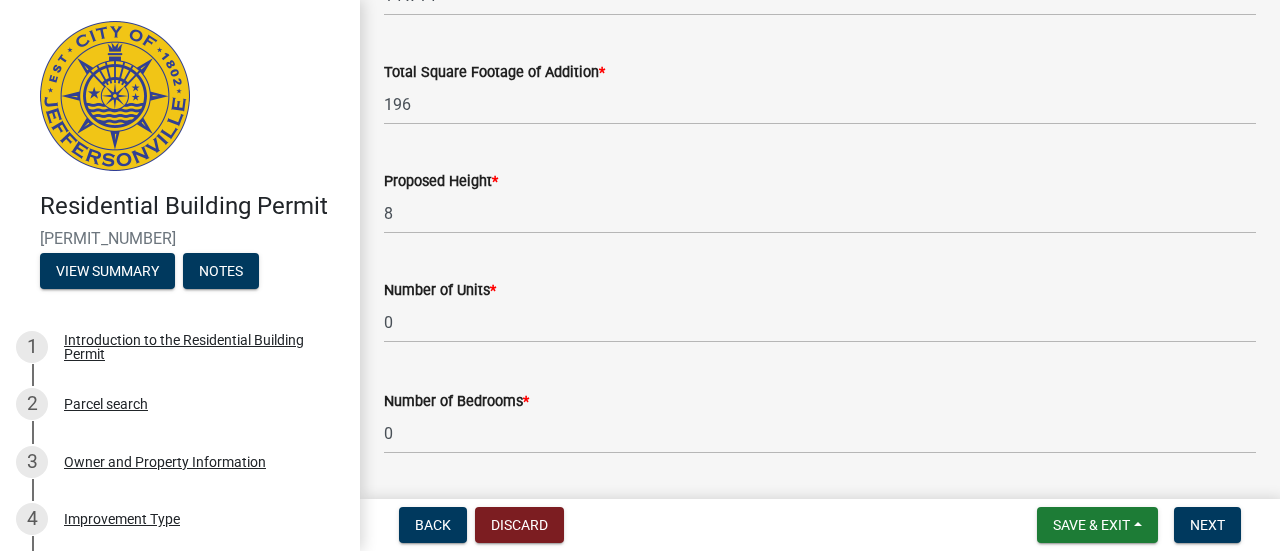 type on "0" 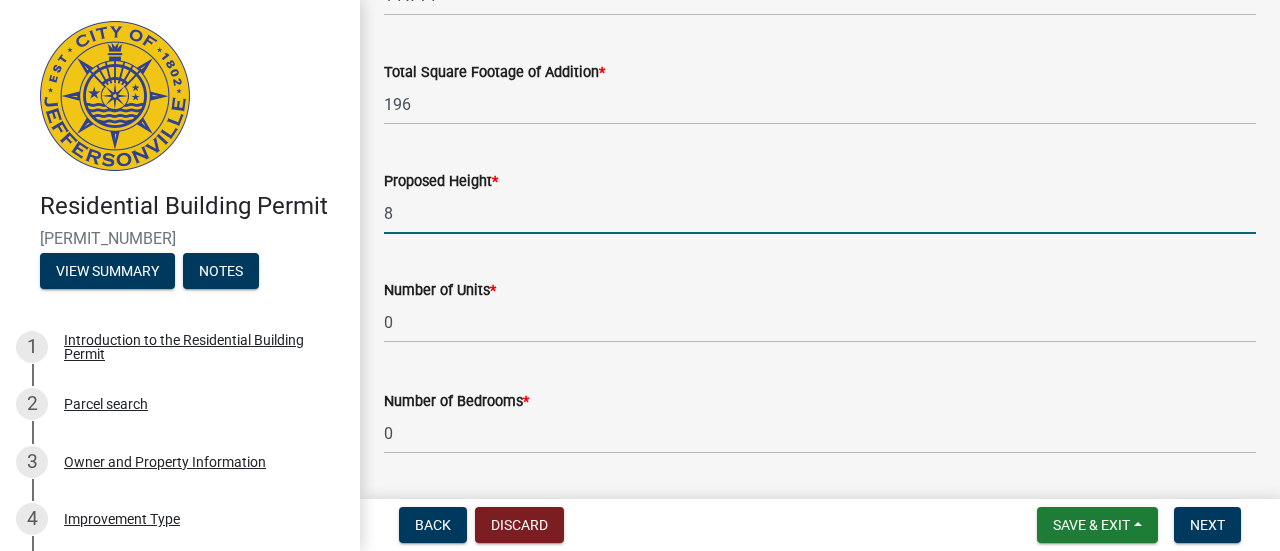 click on "8" at bounding box center [820, 213] 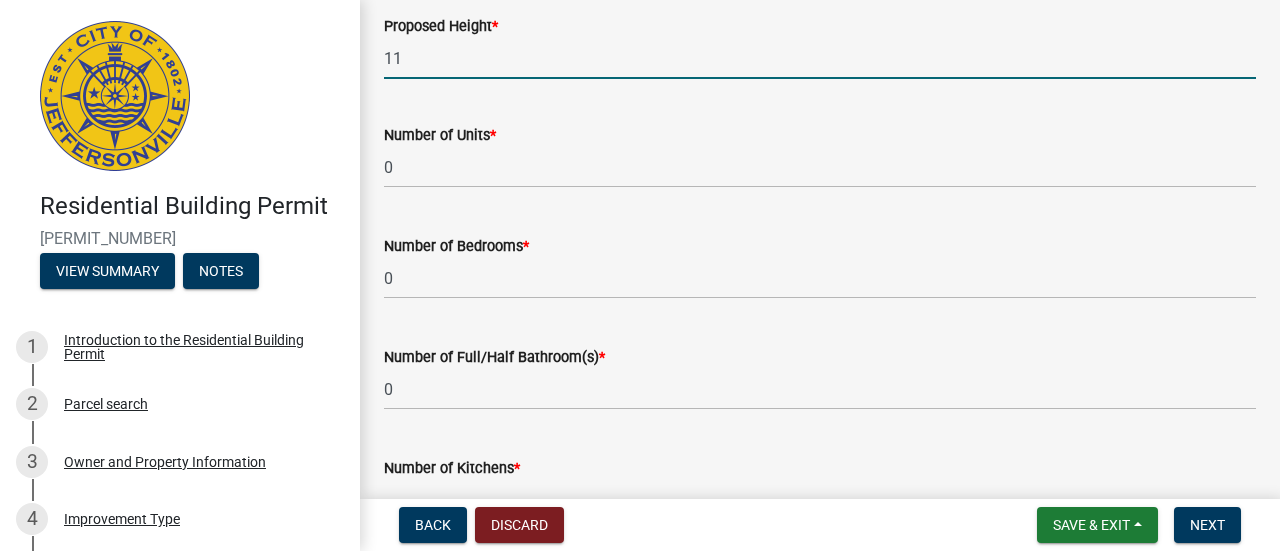 scroll, scrollTop: 339, scrollLeft: 0, axis: vertical 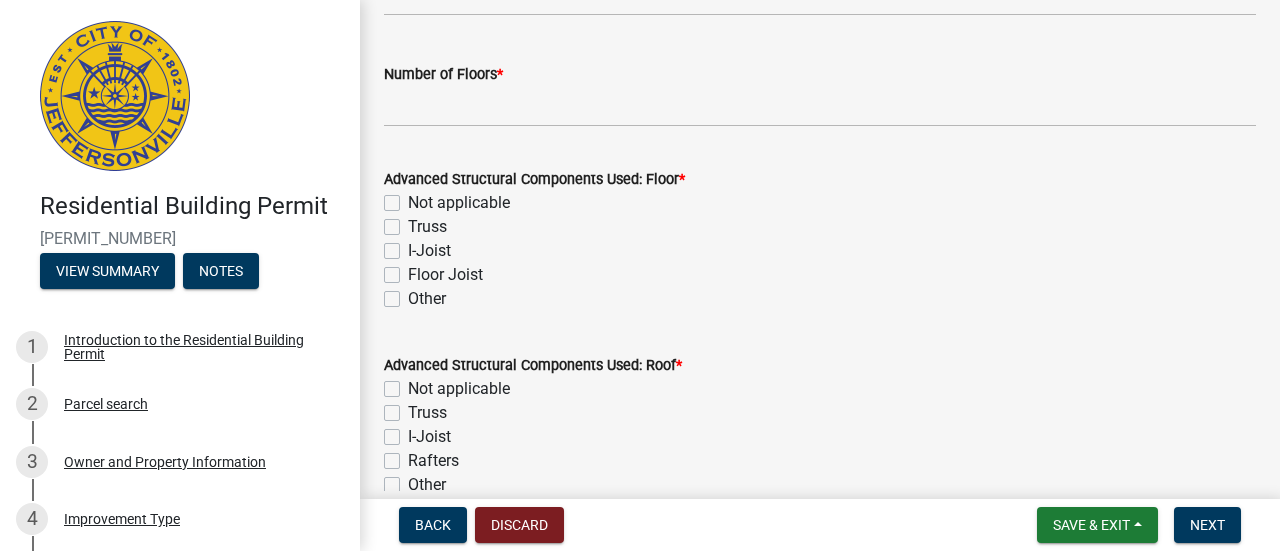 type on "12" 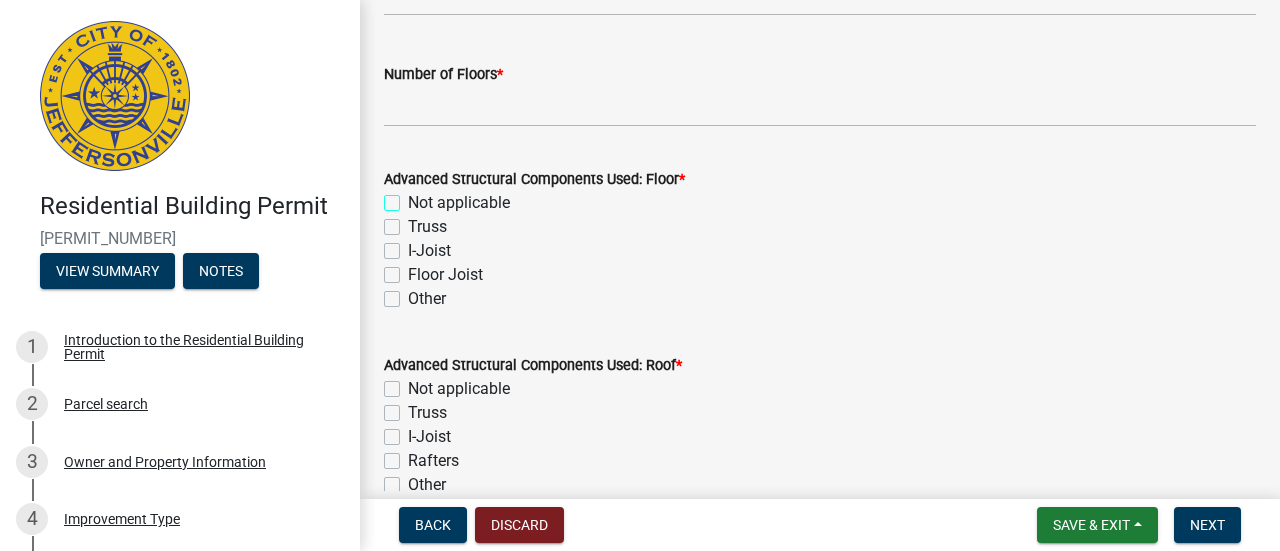 click on "Not applicable" at bounding box center (414, 197) 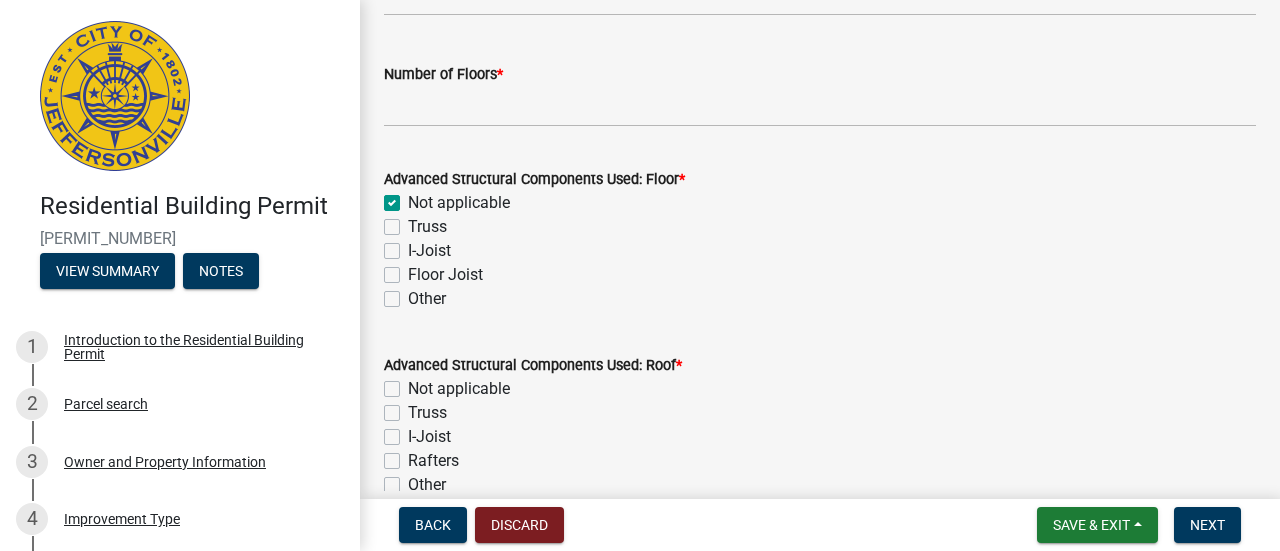 checkbox on "true" 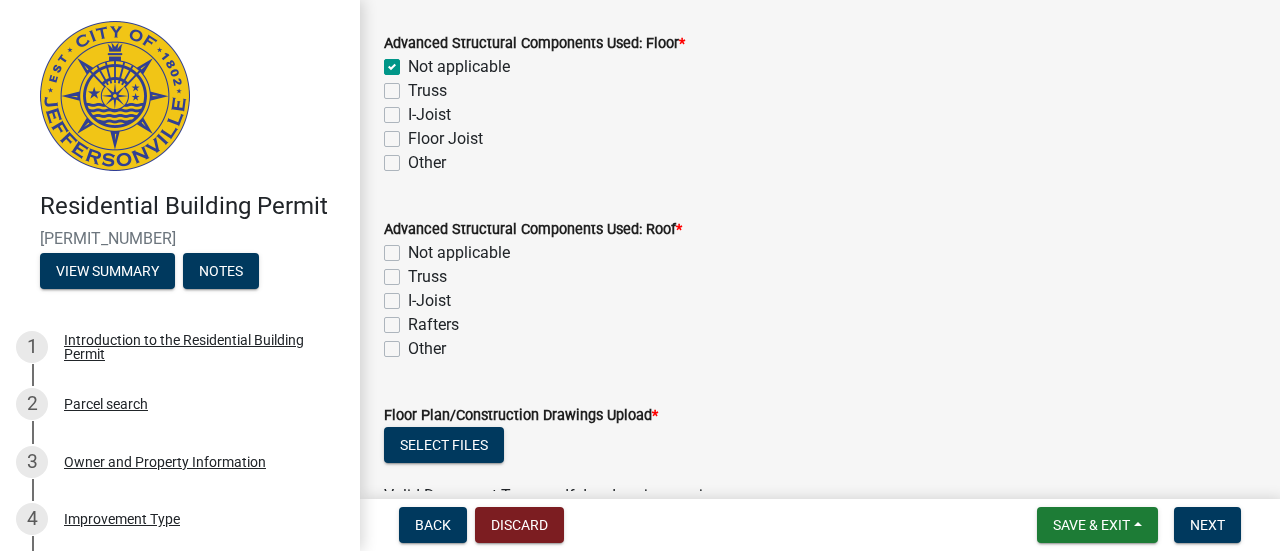 scroll, scrollTop: 999, scrollLeft: 0, axis: vertical 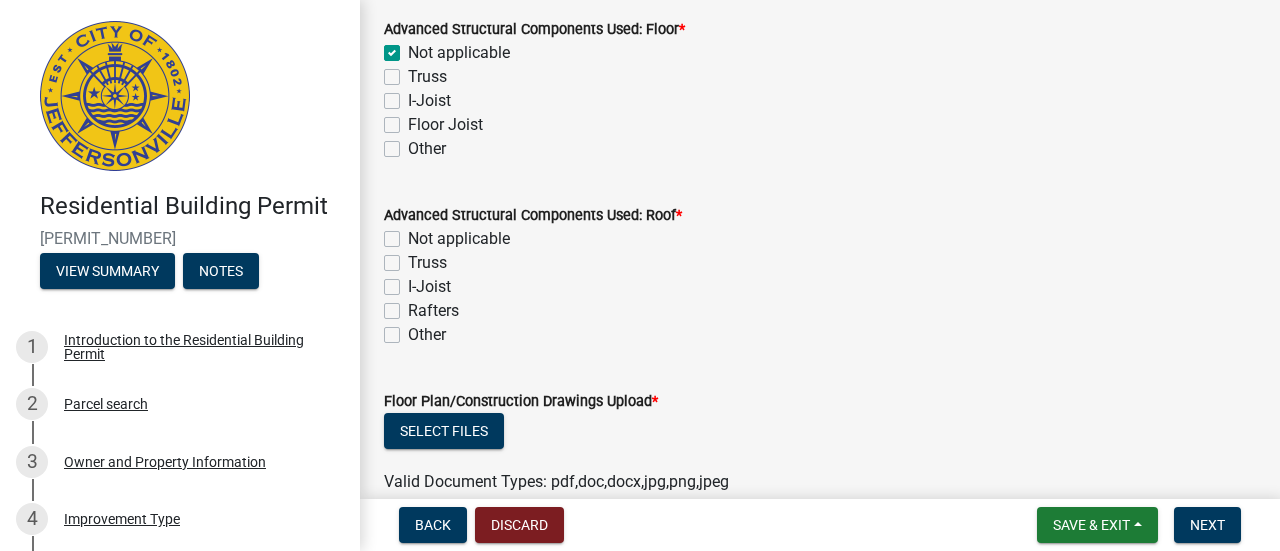 click on "Rafters" 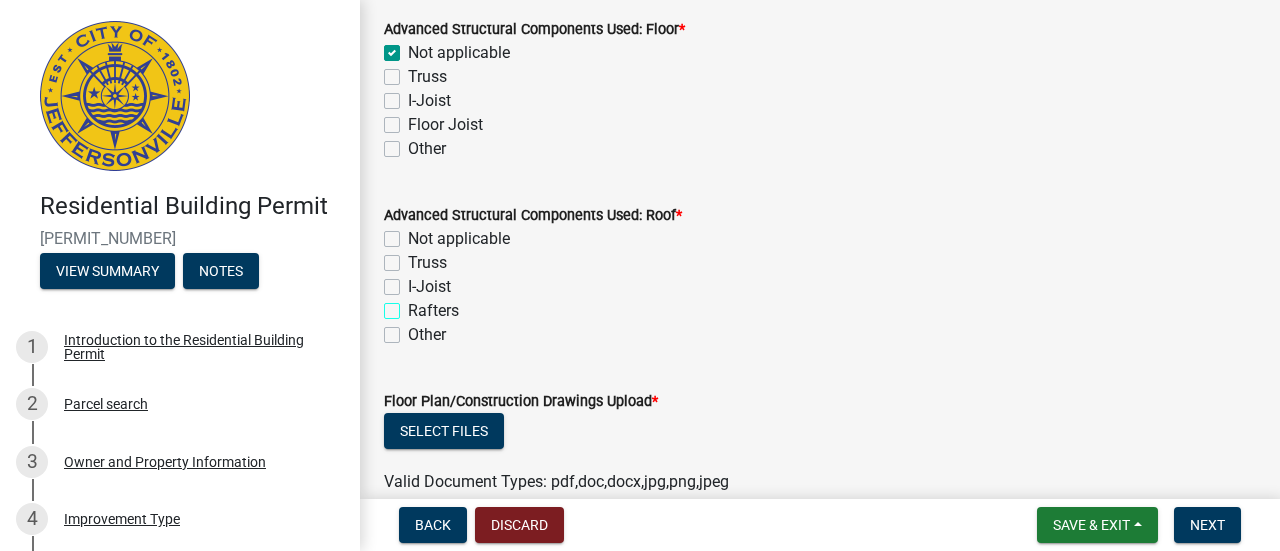 click on "Rafters" at bounding box center [414, 305] 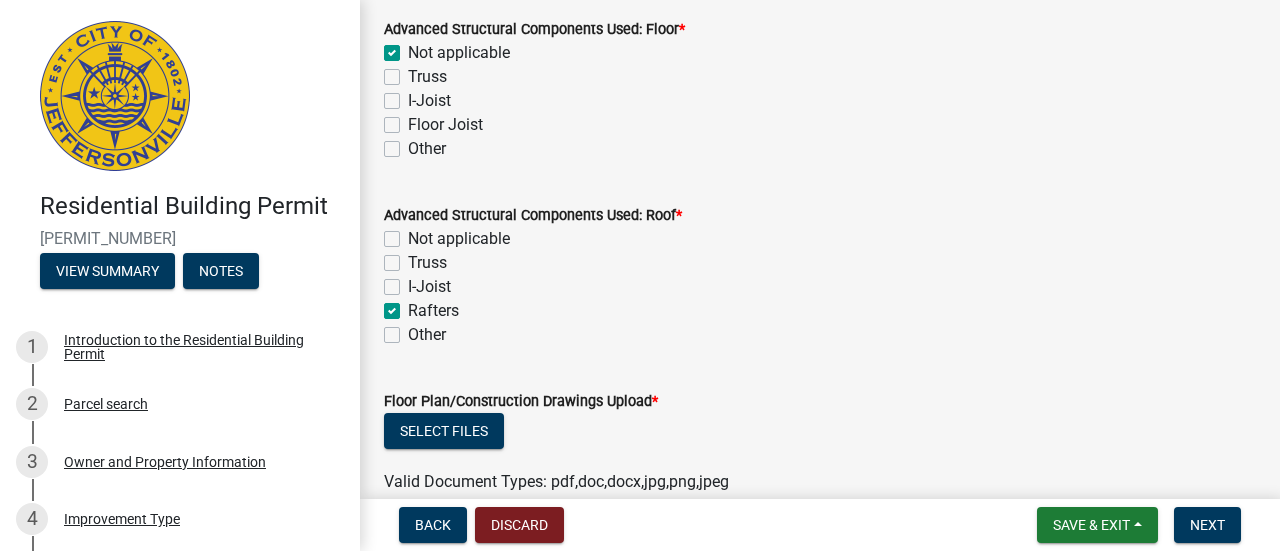 checkbox on "false" 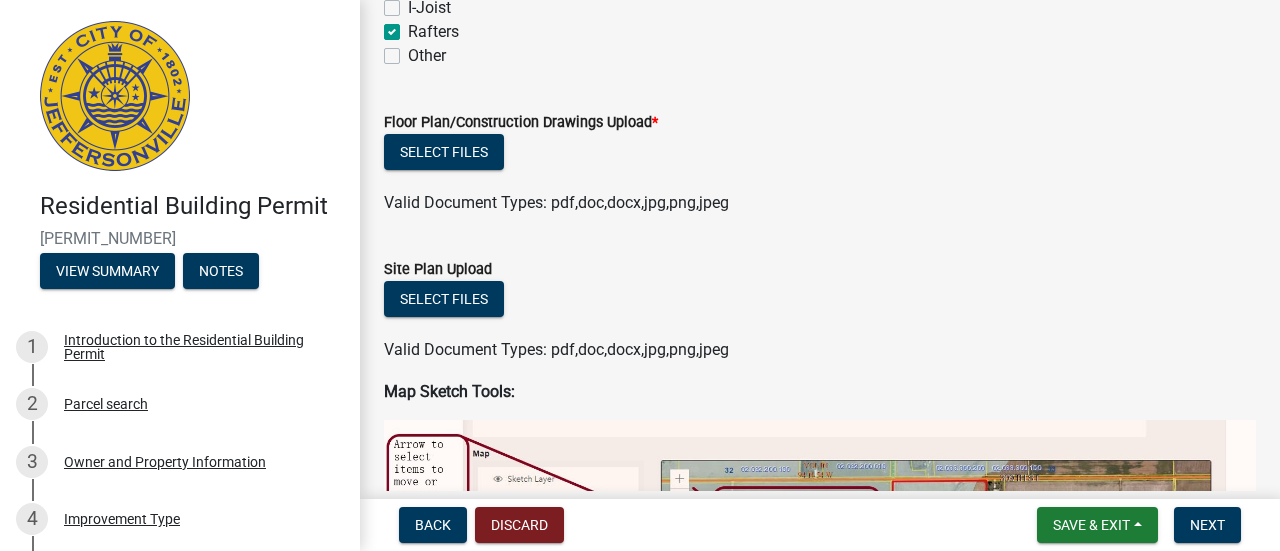 scroll, scrollTop: 1283, scrollLeft: 0, axis: vertical 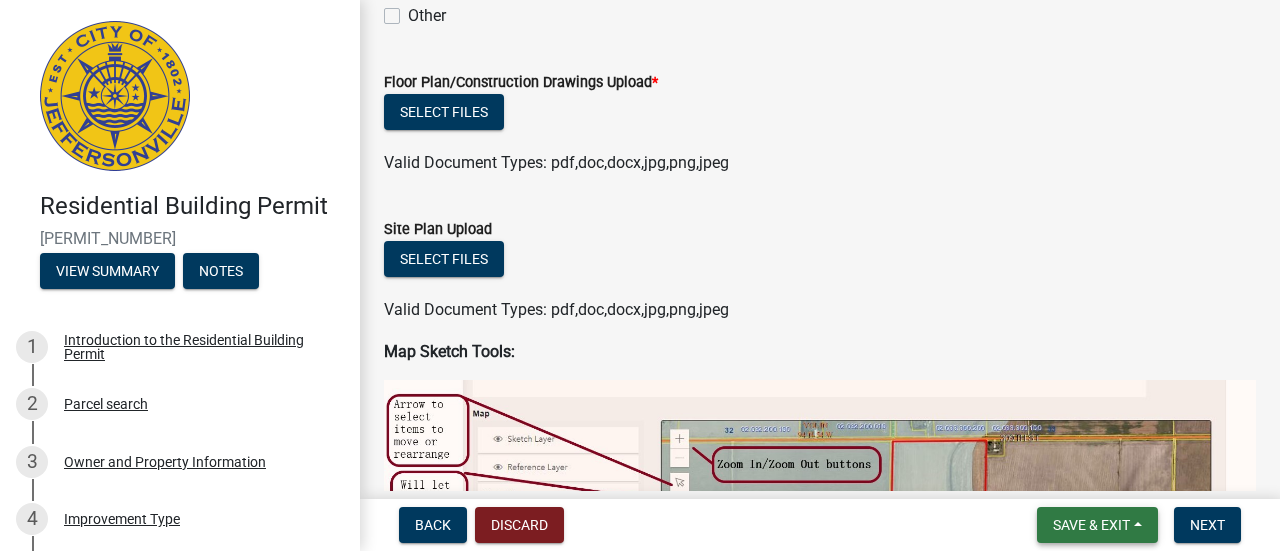 click on "Save & Exit" at bounding box center (1091, 525) 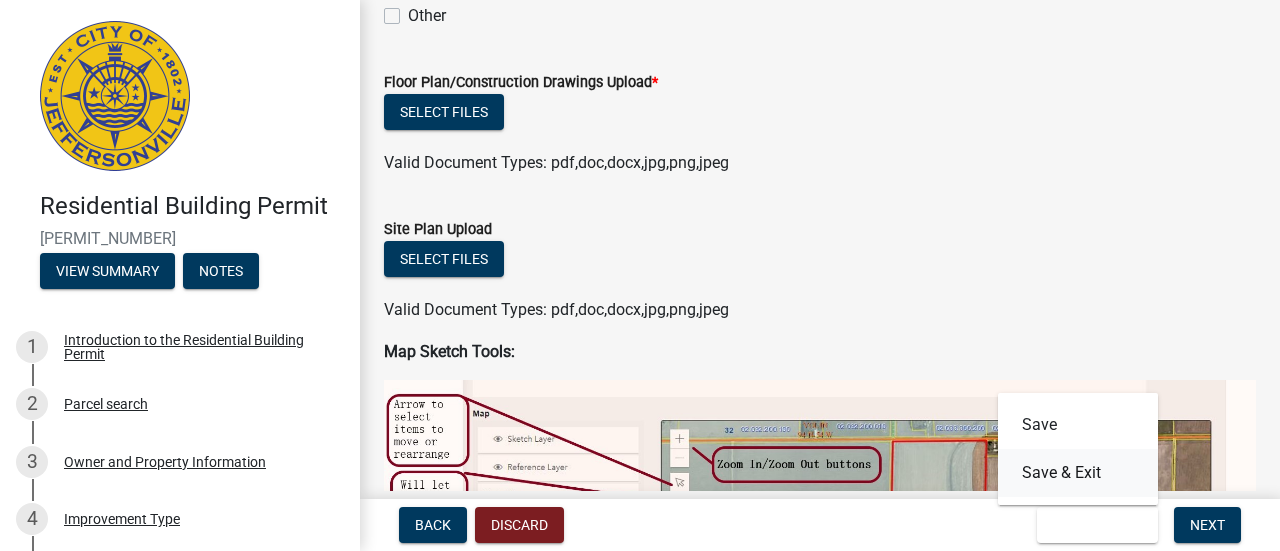 drag, startPoint x: 1027, startPoint y: 475, endPoint x: 943, endPoint y: 357, distance: 144.84474 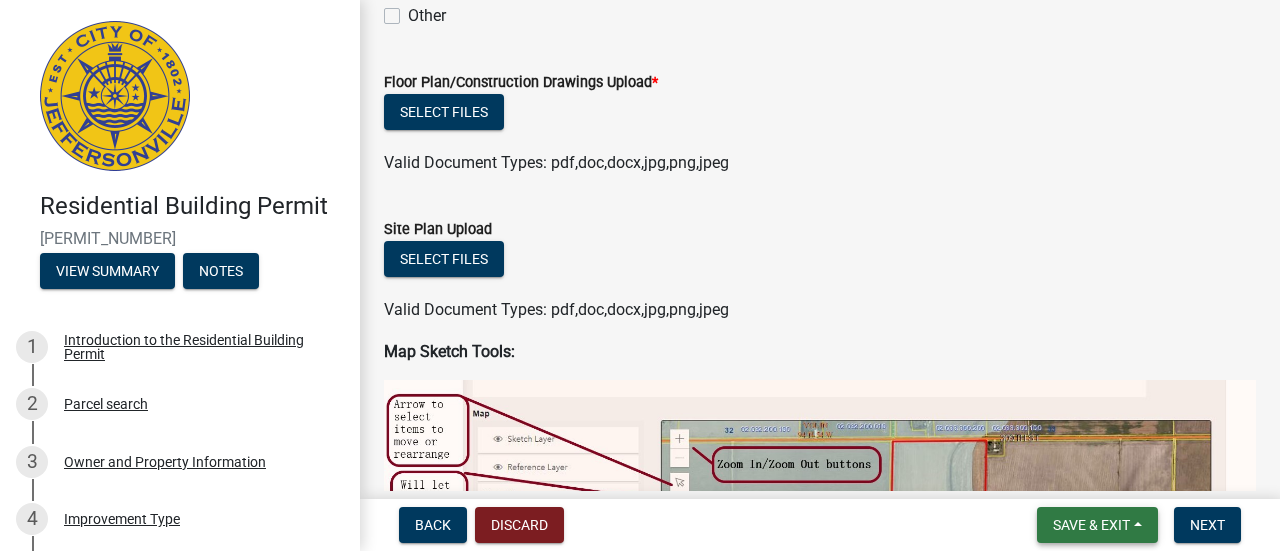 click on "Save & Exit" at bounding box center (1091, 525) 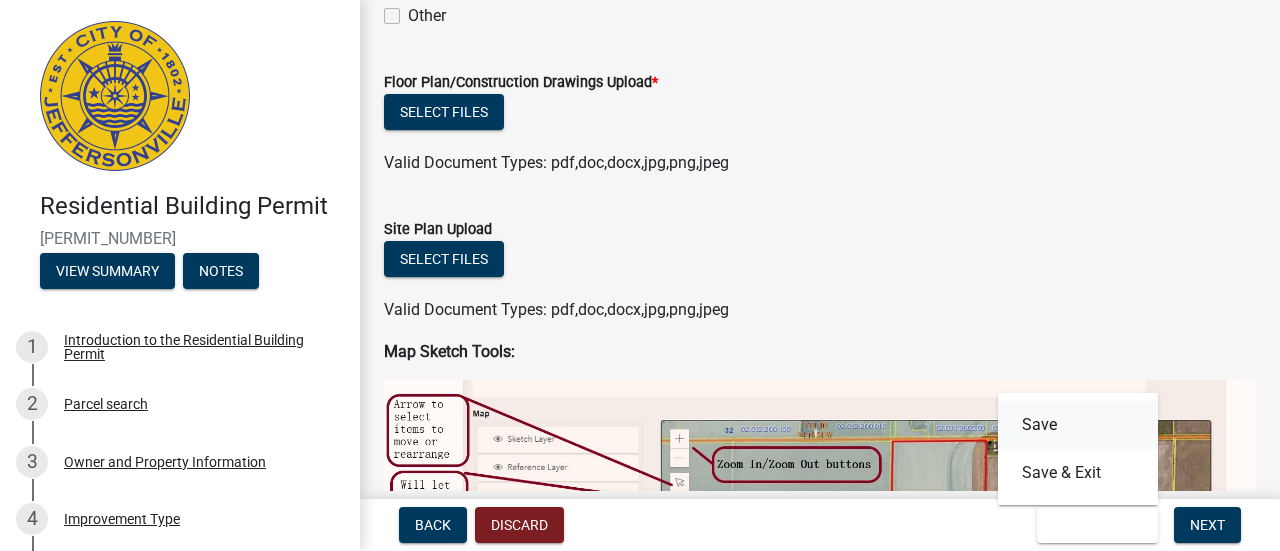 click on "Save" at bounding box center [1078, 425] 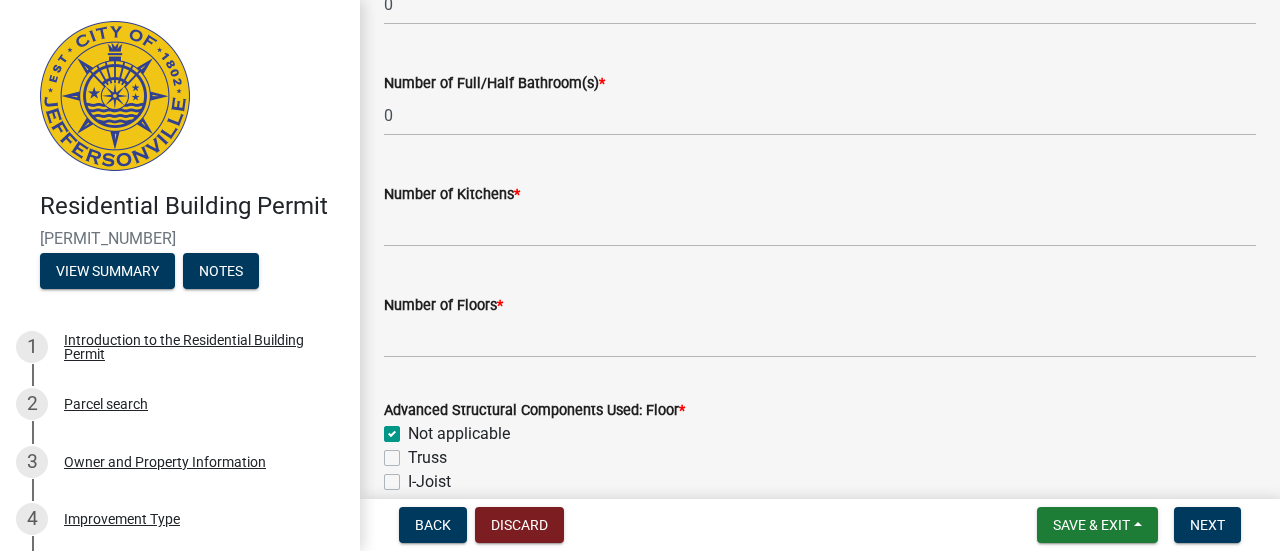 scroll, scrollTop: 650, scrollLeft: 0, axis: vertical 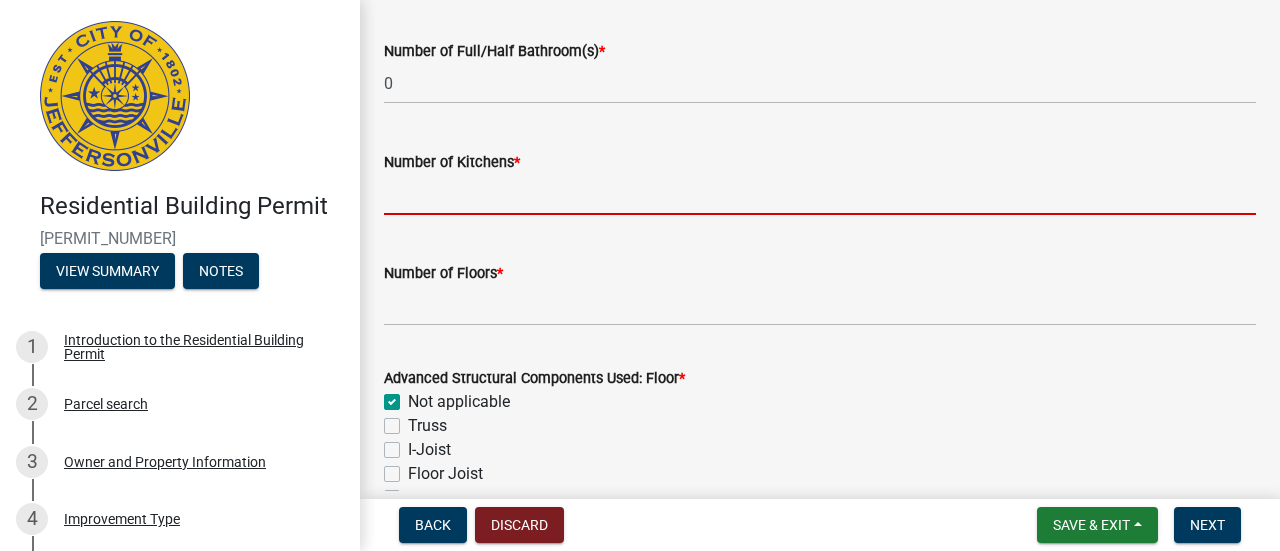 click 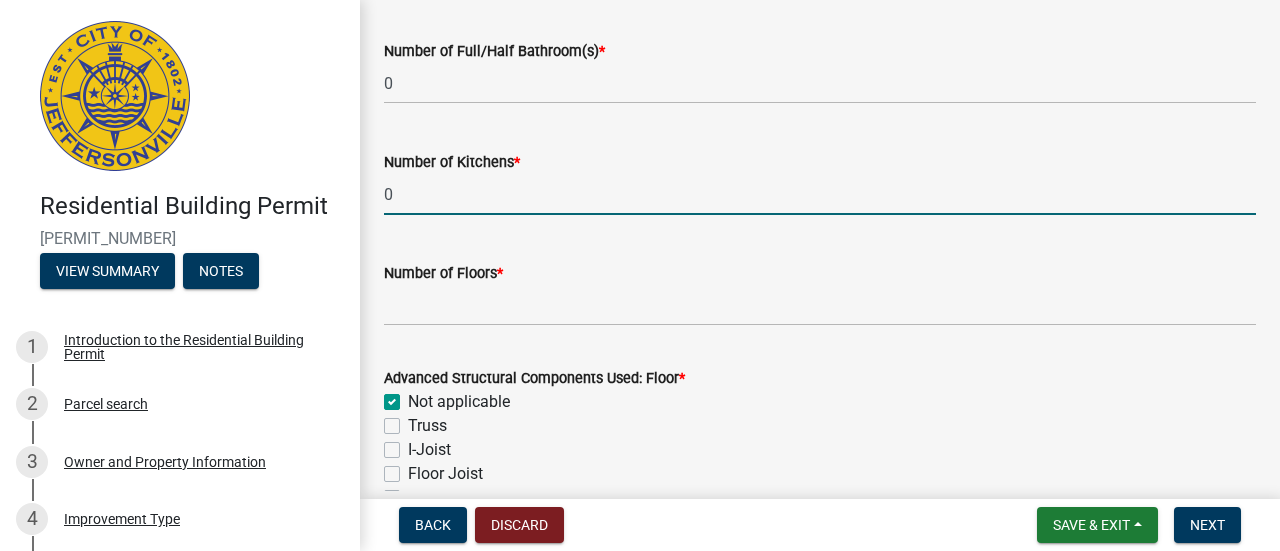 type on "0" 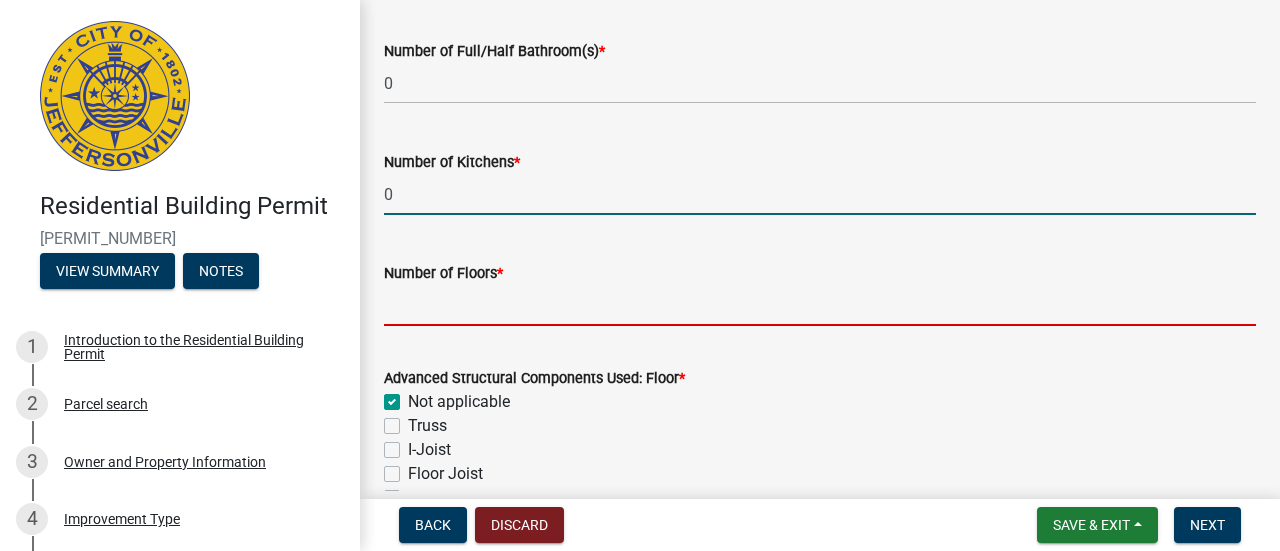 click on "Number of Floors  *" at bounding box center [820, 305] 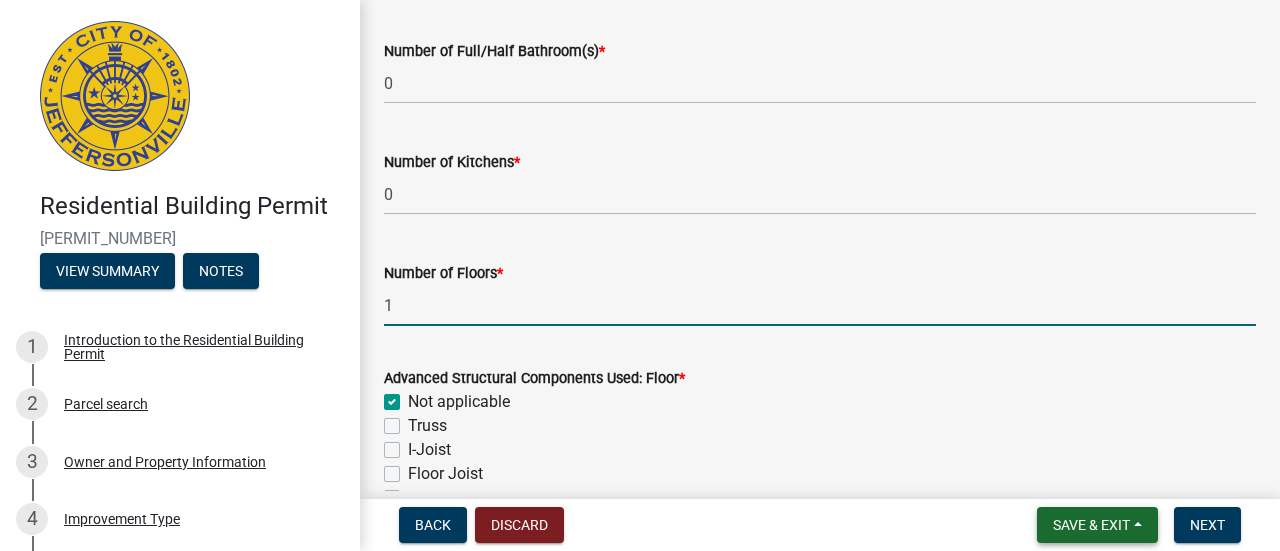 type on "1" 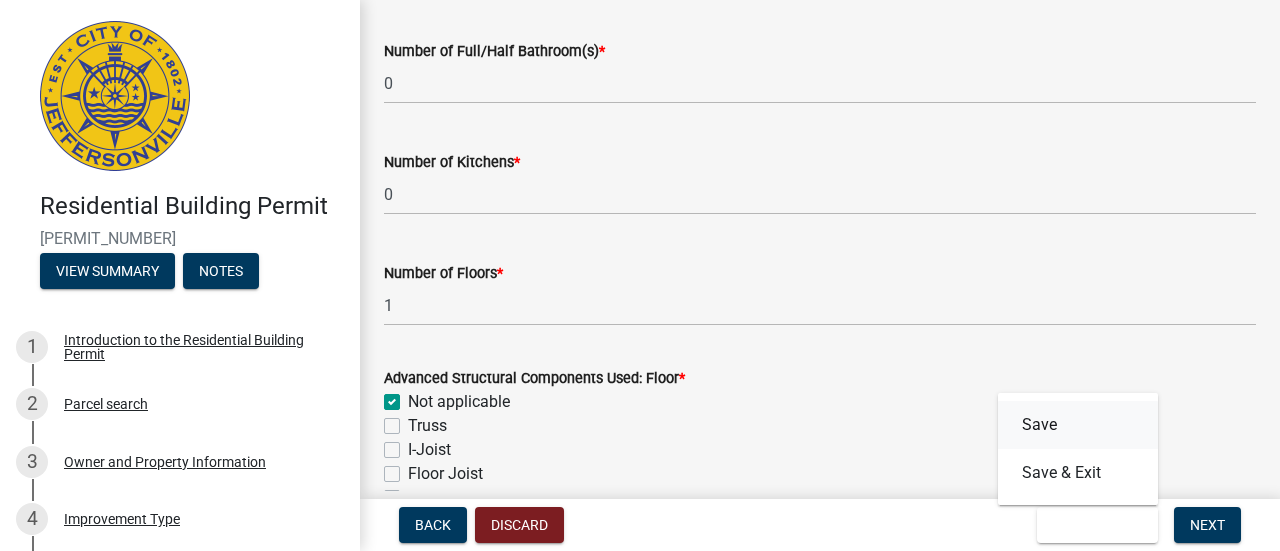 click on "Save" at bounding box center [1078, 425] 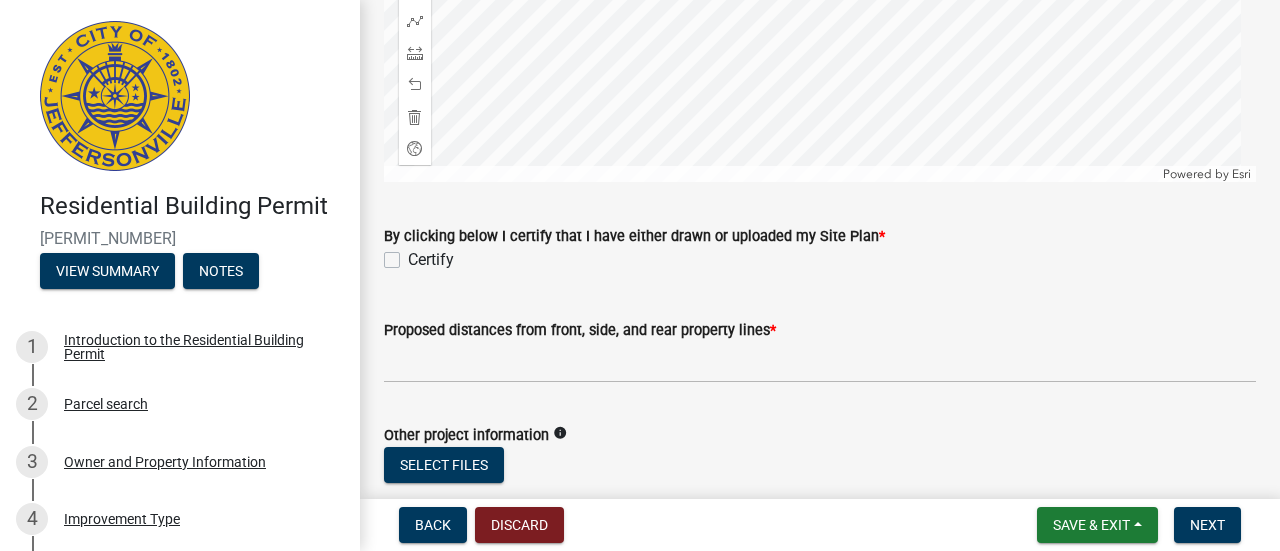 scroll, scrollTop: 2580, scrollLeft: 0, axis: vertical 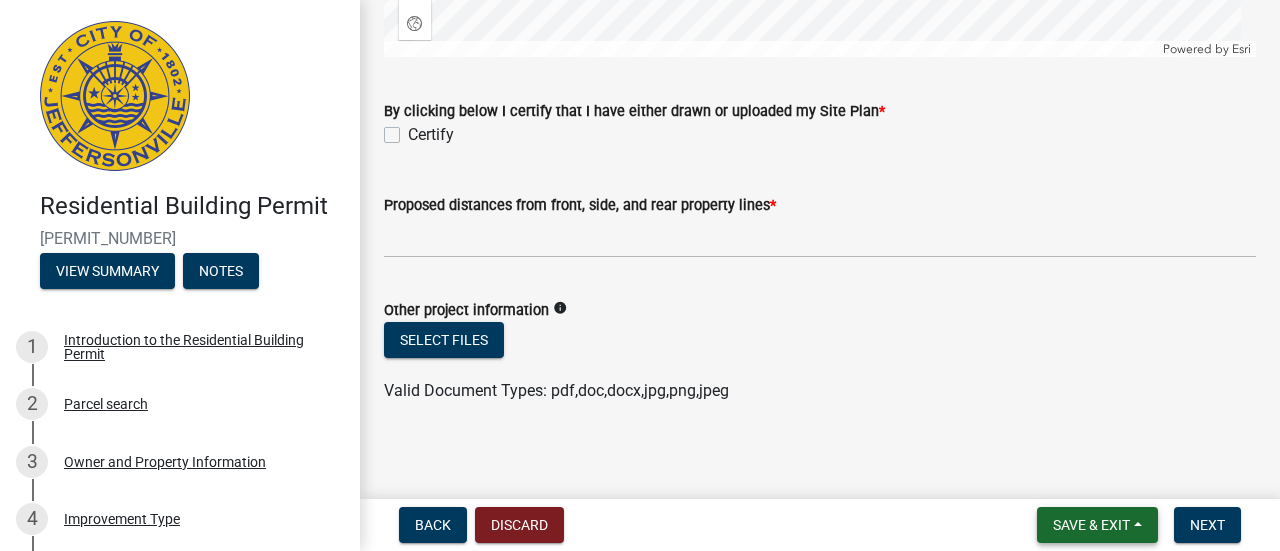 click on "Save & Exit" at bounding box center [1097, 525] 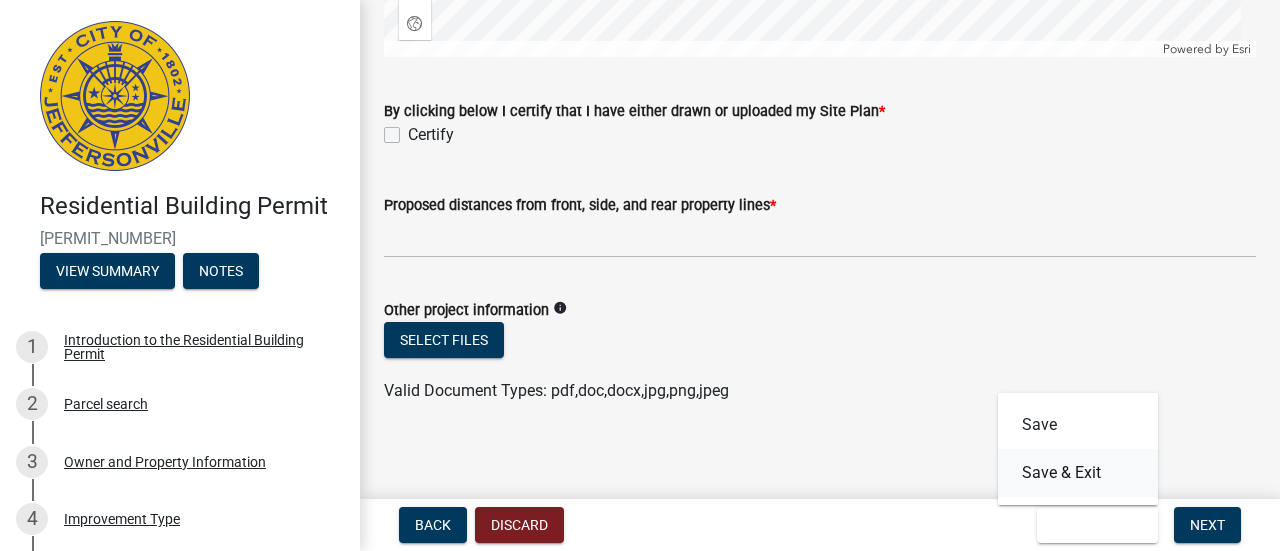 click on "Save & Exit" at bounding box center [1078, 473] 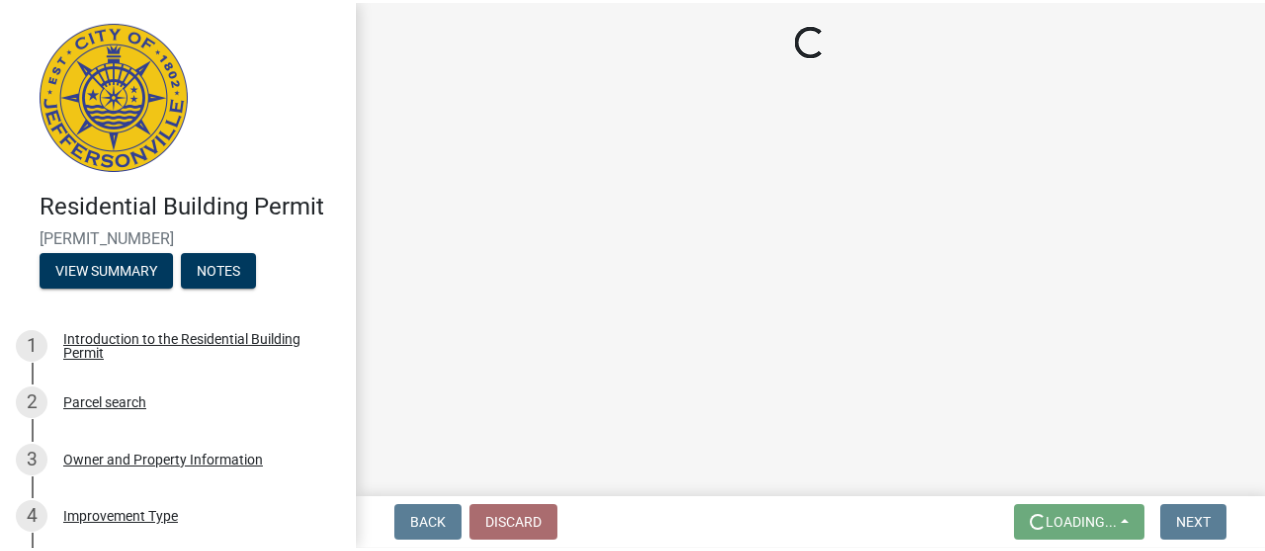 scroll, scrollTop: 0, scrollLeft: 0, axis: both 